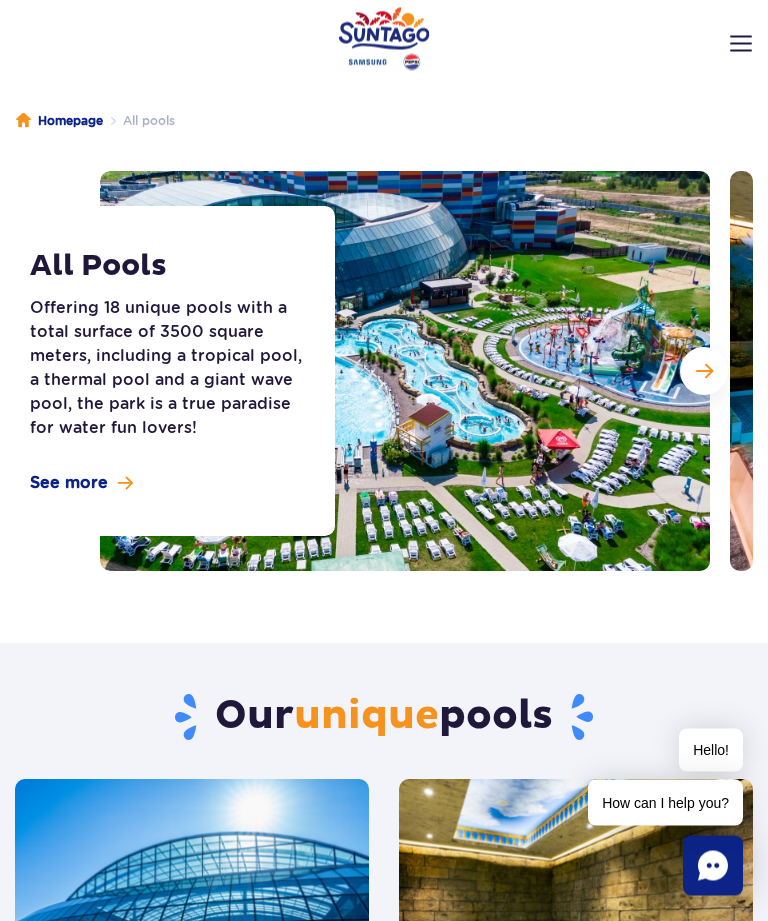scroll, scrollTop: 48, scrollLeft: 0, axis: vertical 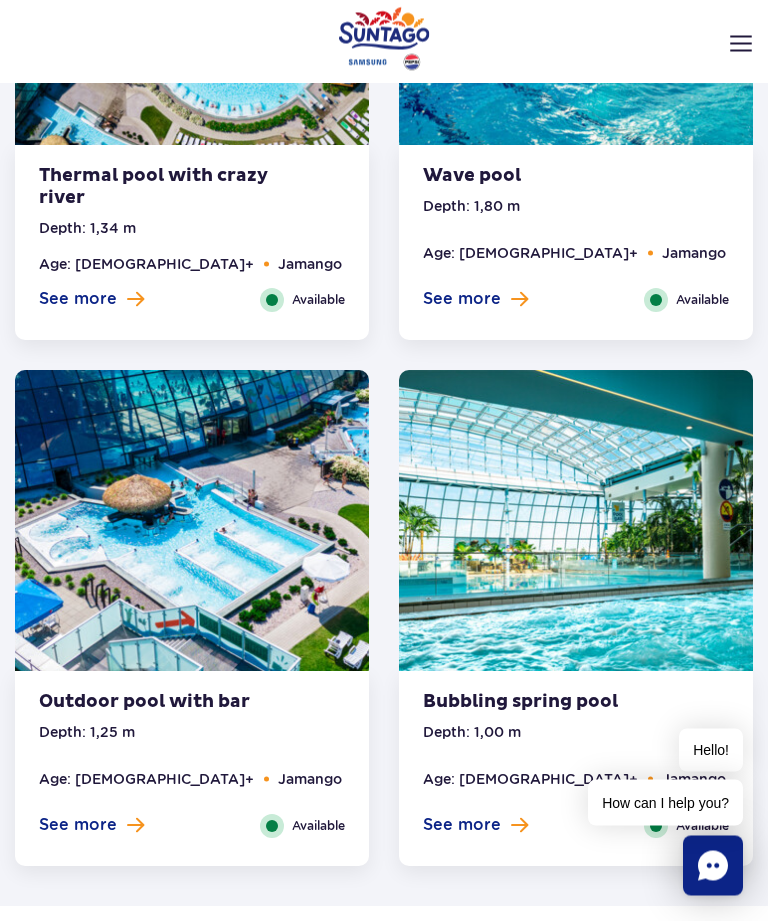 click at bounding box center [741, 44] 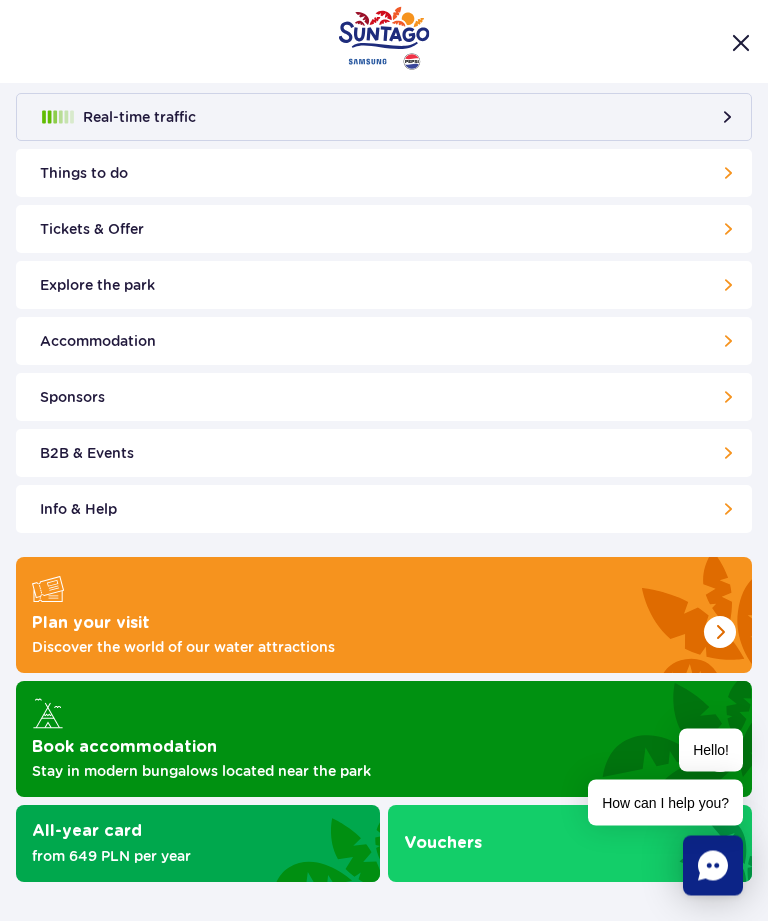 scroll, scrollTop: 3599, scrollLeft: 0, axis: vertical 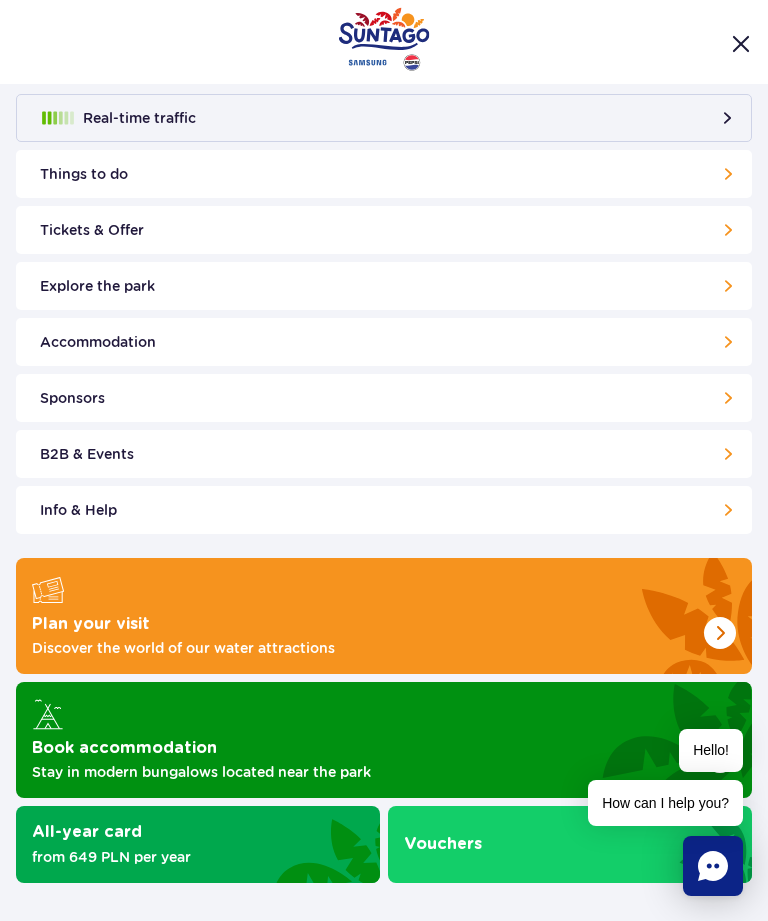 click on "Things to do" at bounding box center (384, 174) 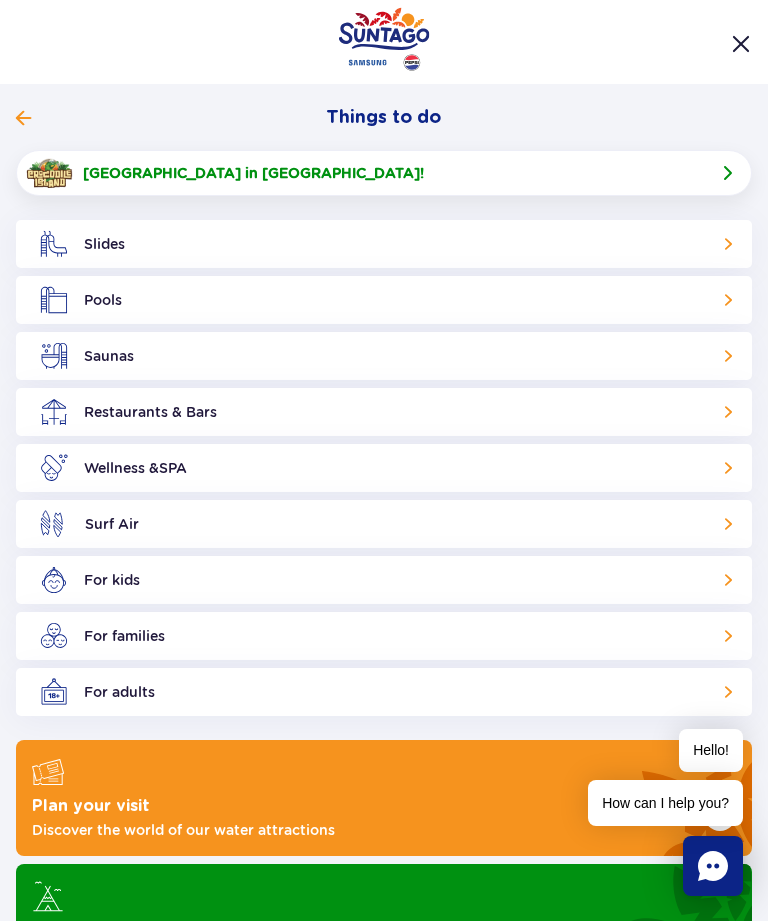 click on "Restaurants & Bars" at bounding box center [384, 412] 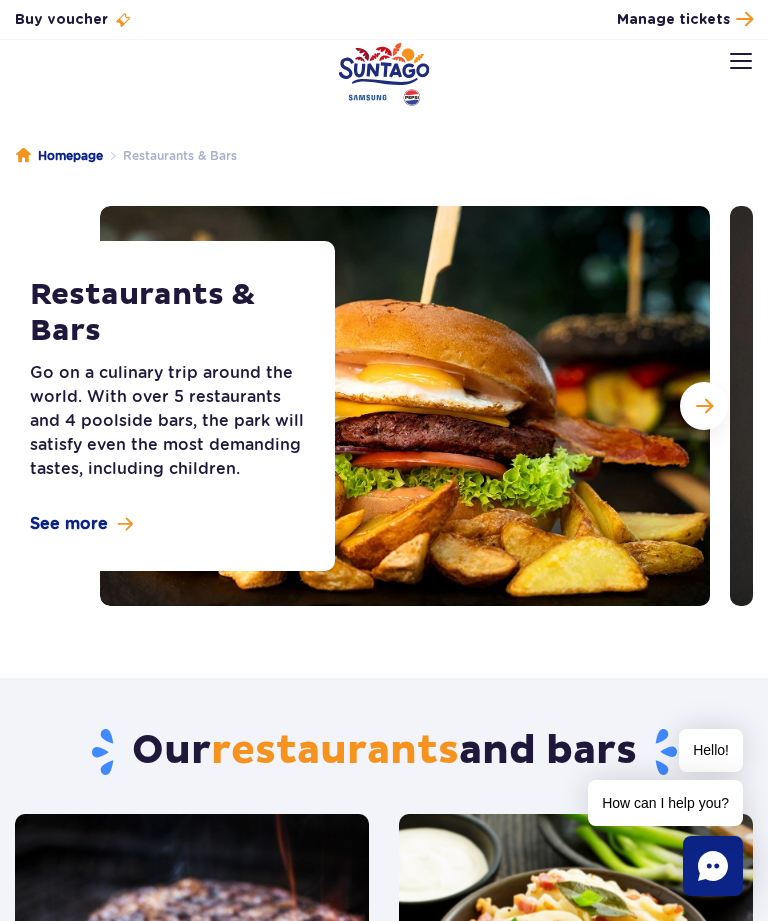 scroll, scrollTop: 0, scrollLeft: 0, axis: both 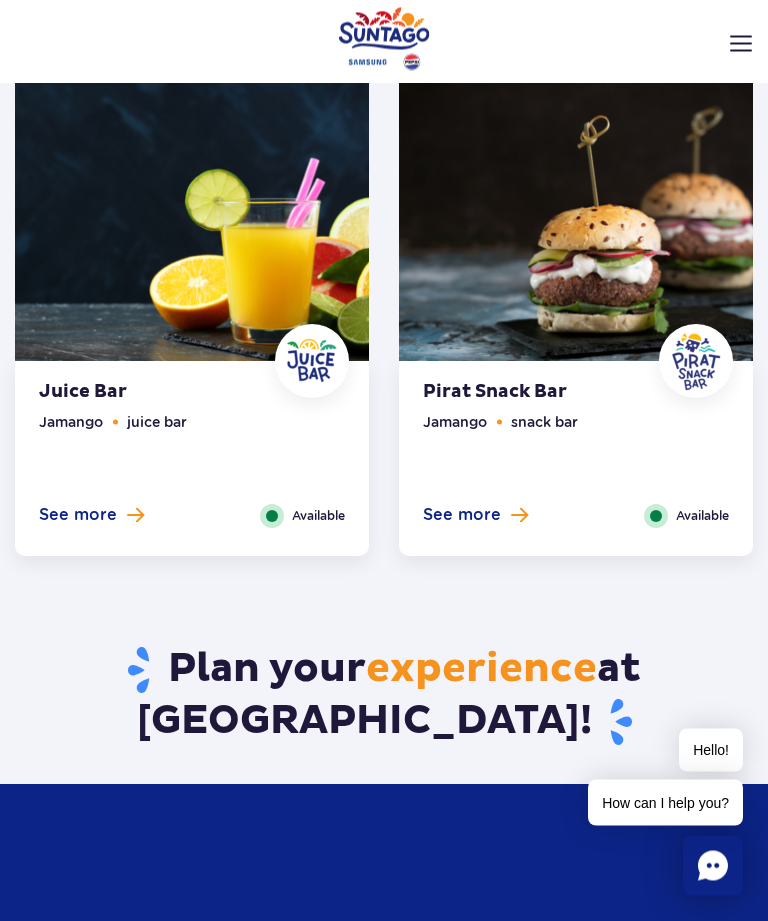 click on "Opening hours
EN EN UA EN PL
My  account
Manage  tickets
Real-time traffic
Things to do
Slides
Aster
Rainbow
Narval
See more
Pools" at bounding box center [384, 84] 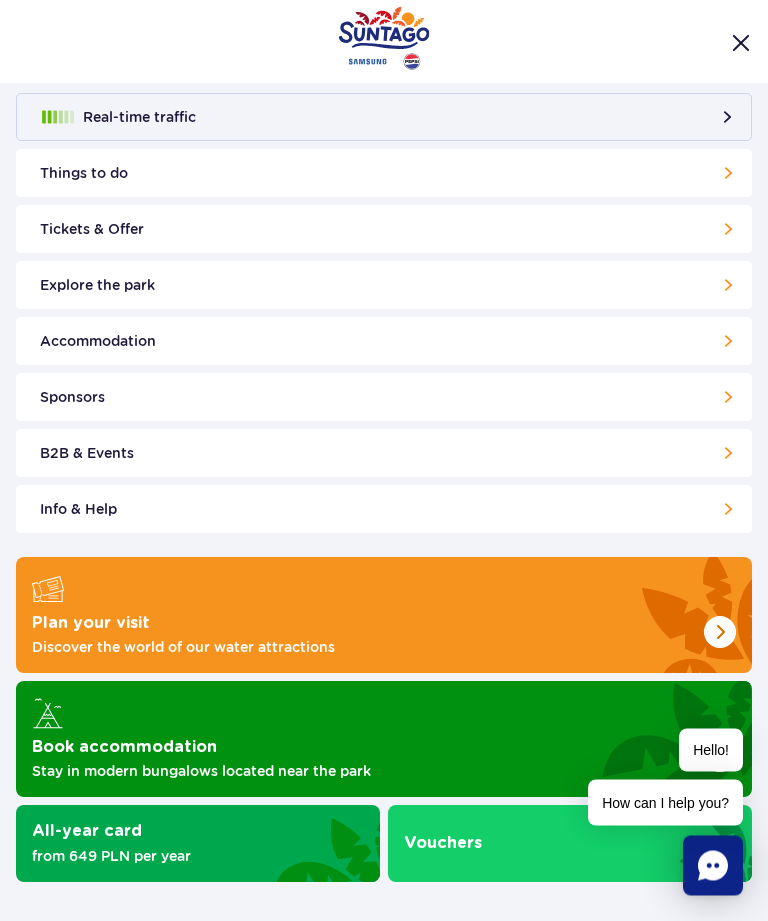 scroll, scrollTop: 1806, scrollLeft: 0, axis: vertical 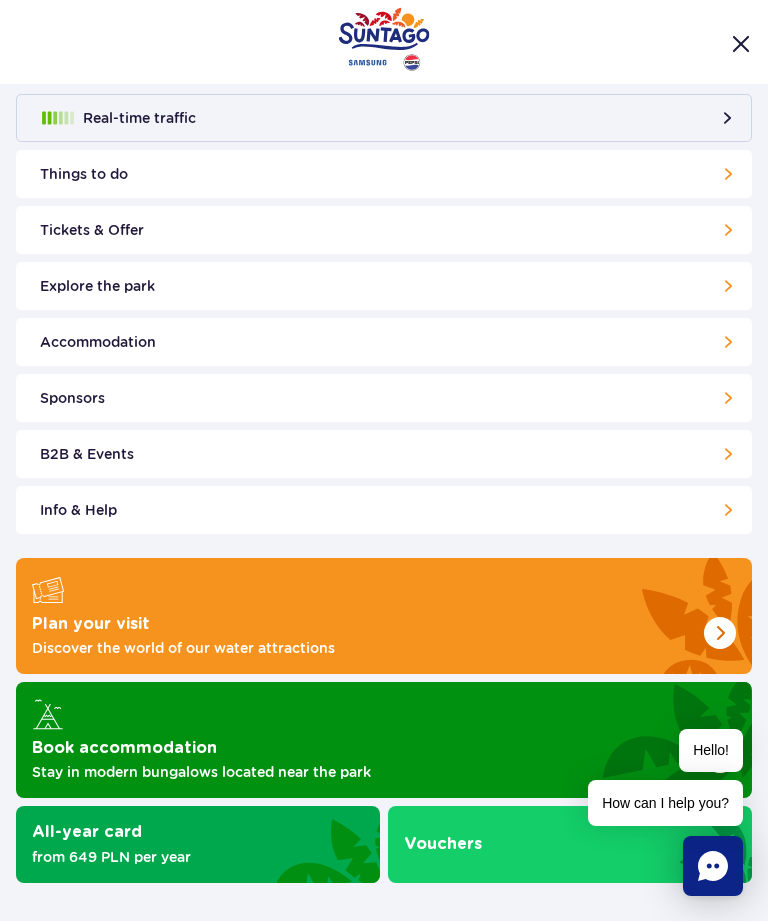 click on "Things to do" at bounding box center [384, 174] 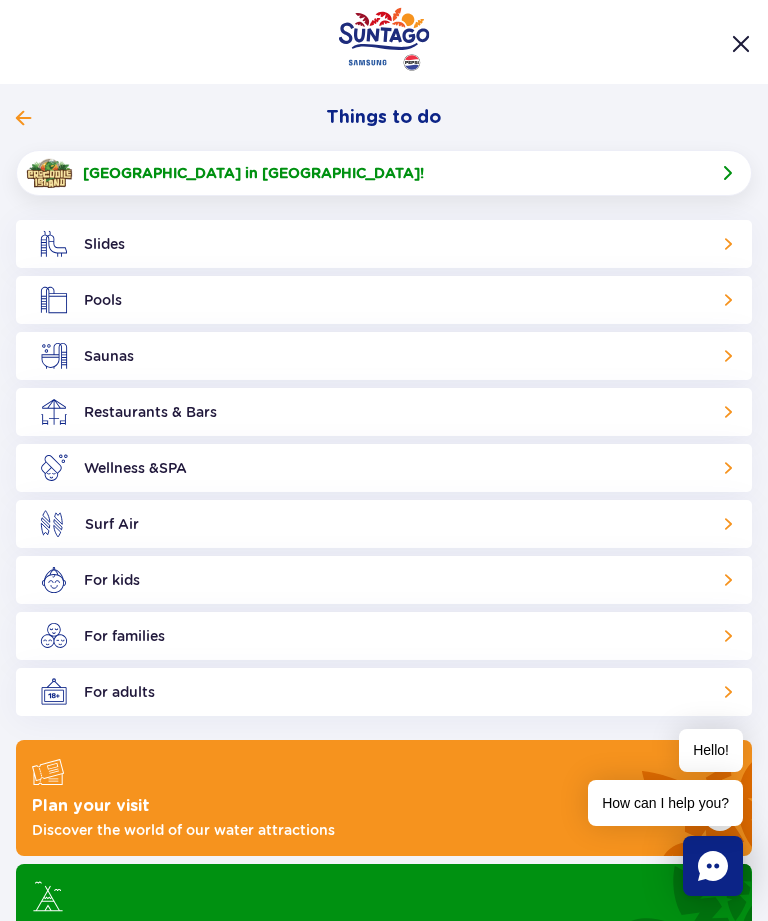 click on "Slides" at bounding box center [384, 244] 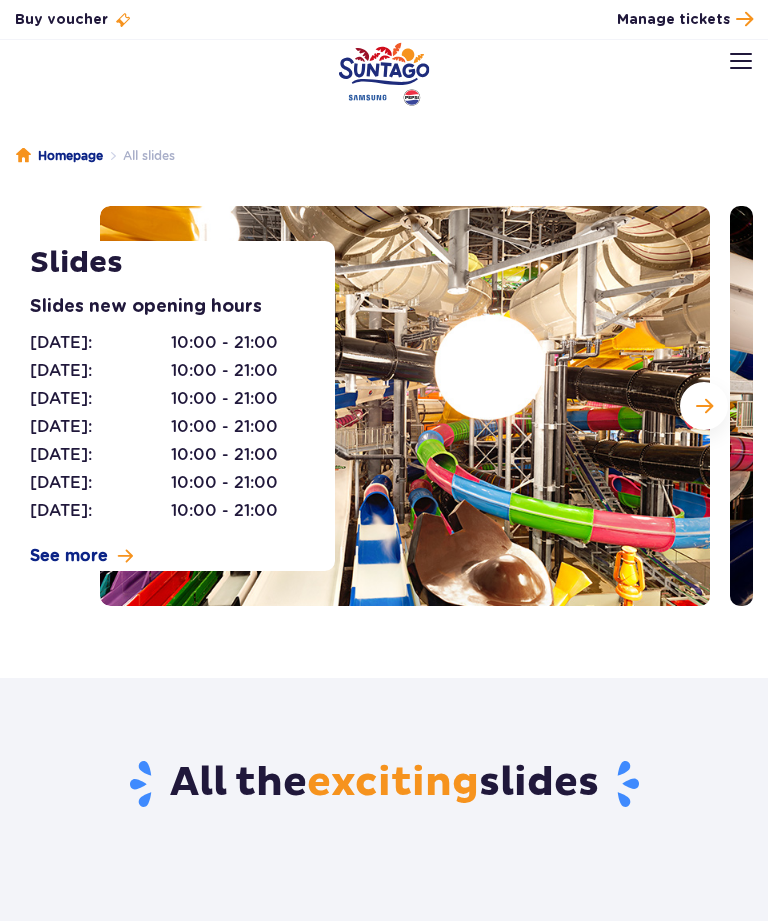 scroll, scrollTop: 0, scrollLeft: 0, axis: both 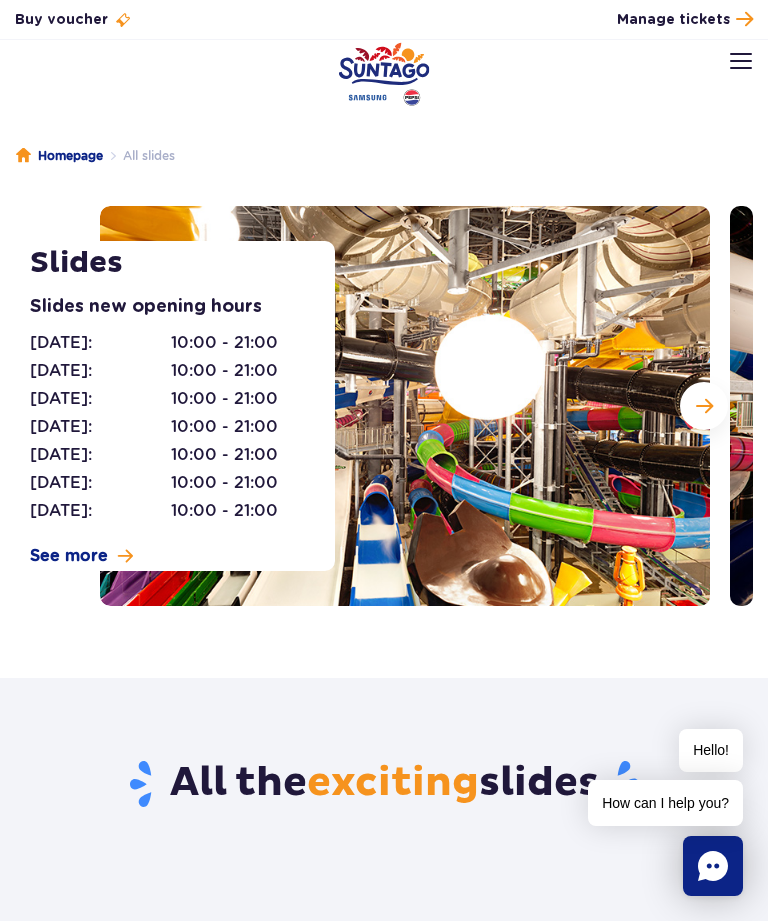 click at bounding box center [704, 406] 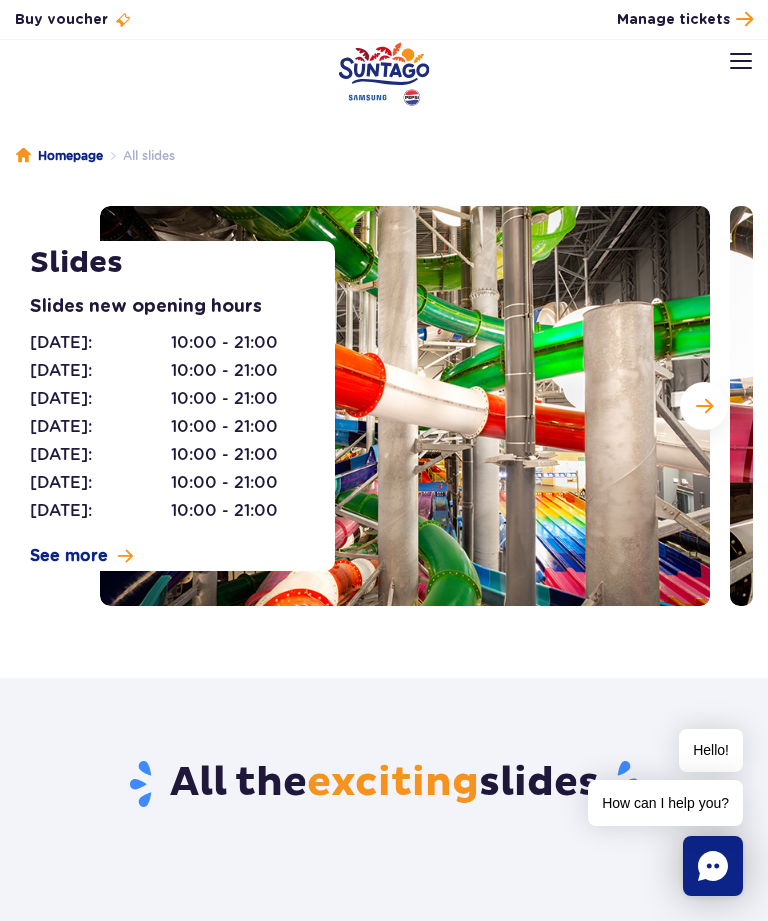click at bounding box center [704, 406] 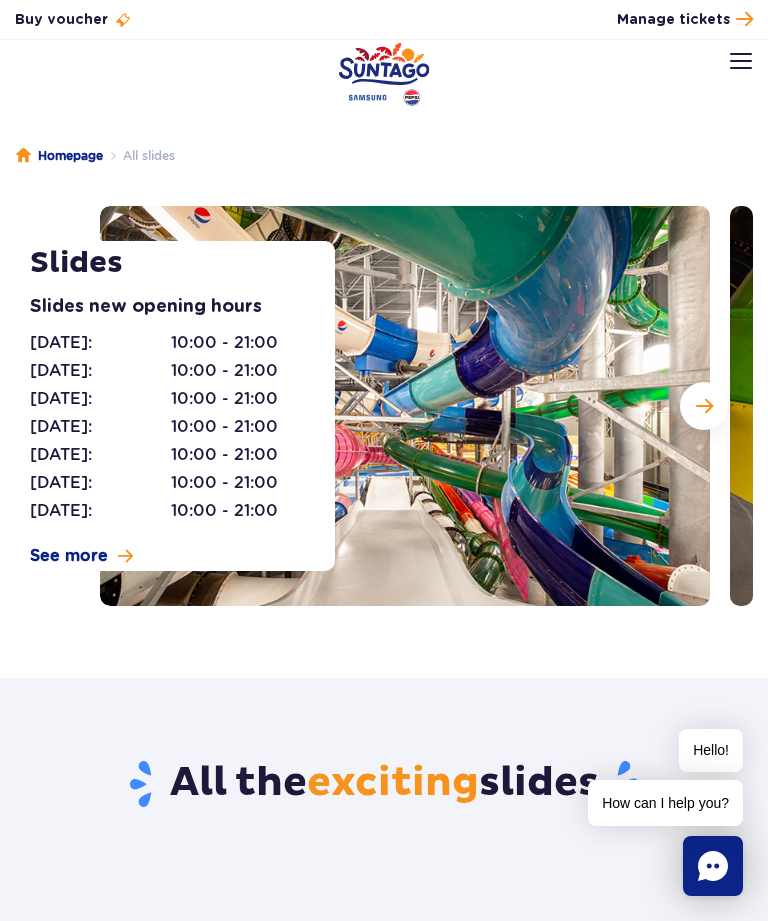 click at bounding box center (704, 406) 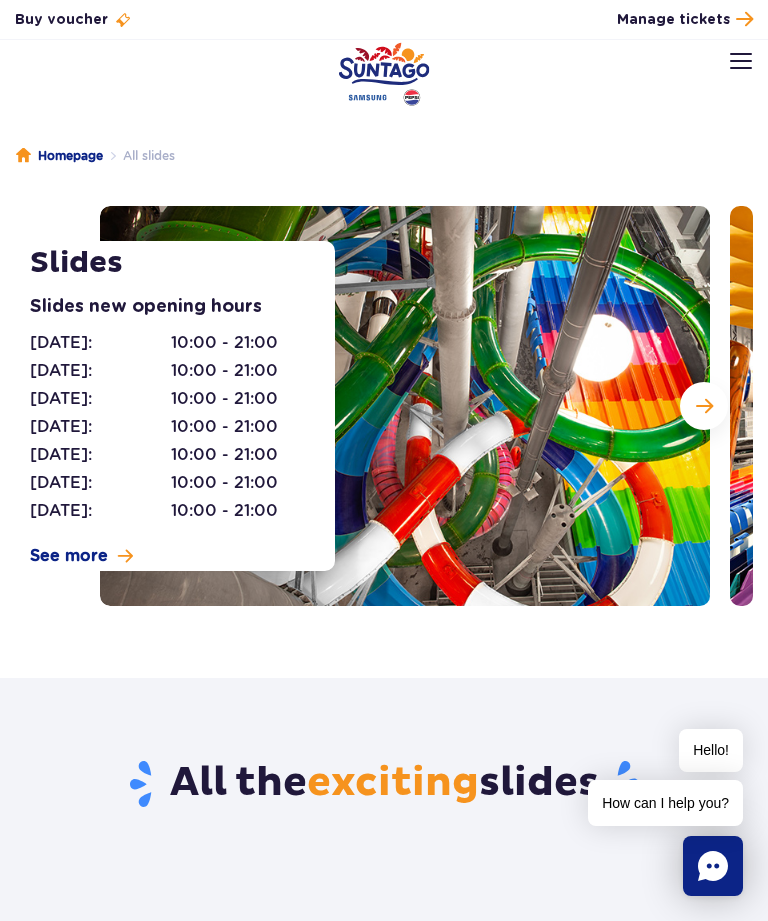 click at bounding box center (704, 406) 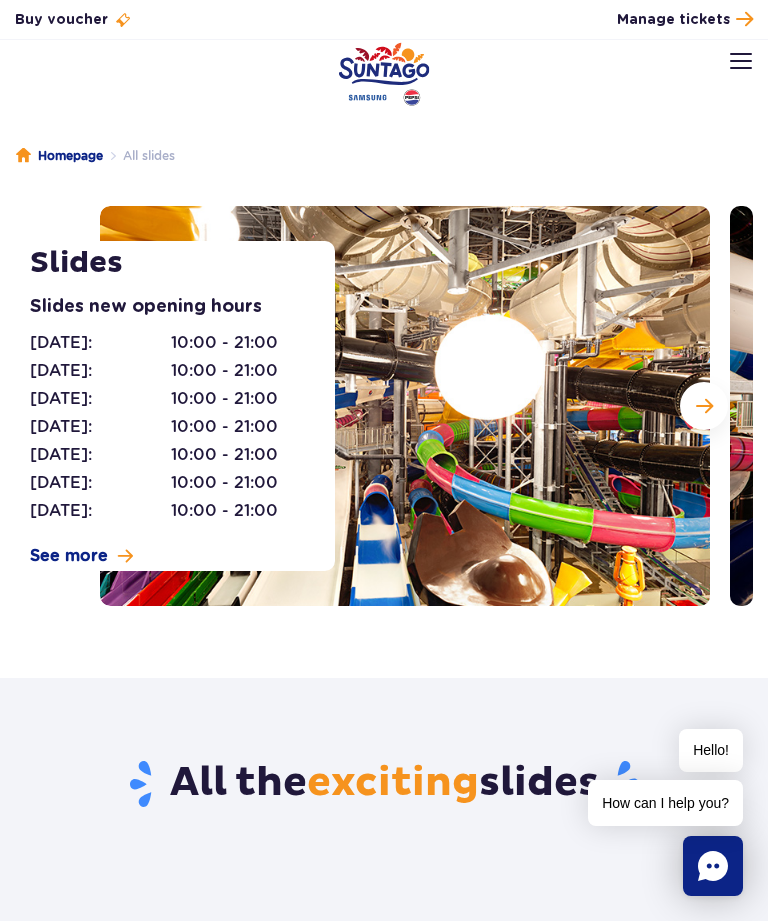 click at bounding box center (704, 406) 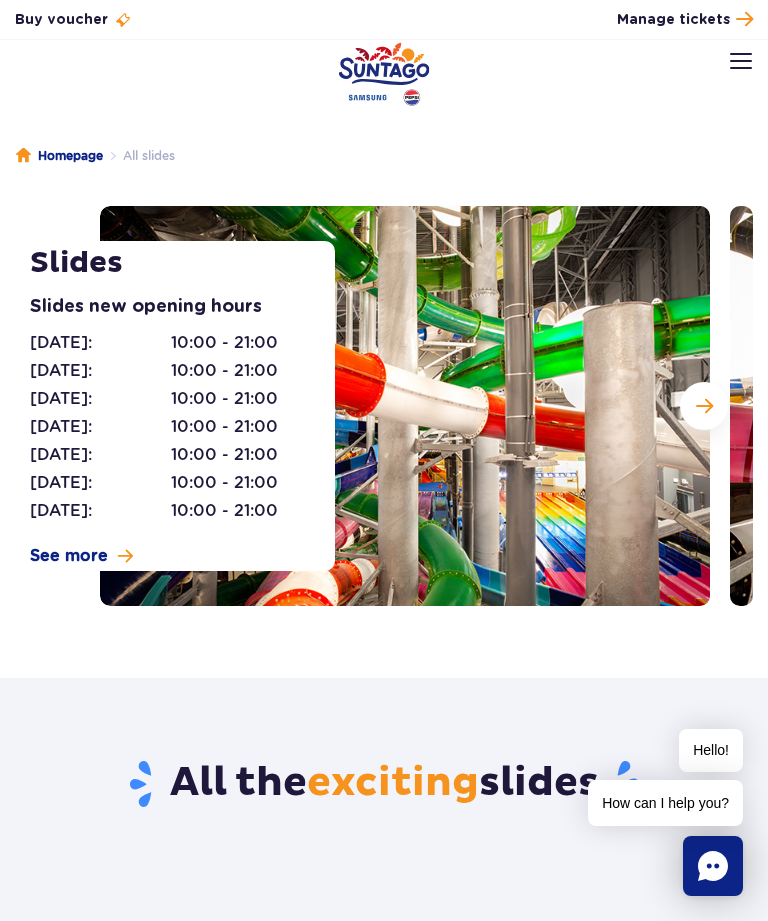 click at bounding box center (704, 406) 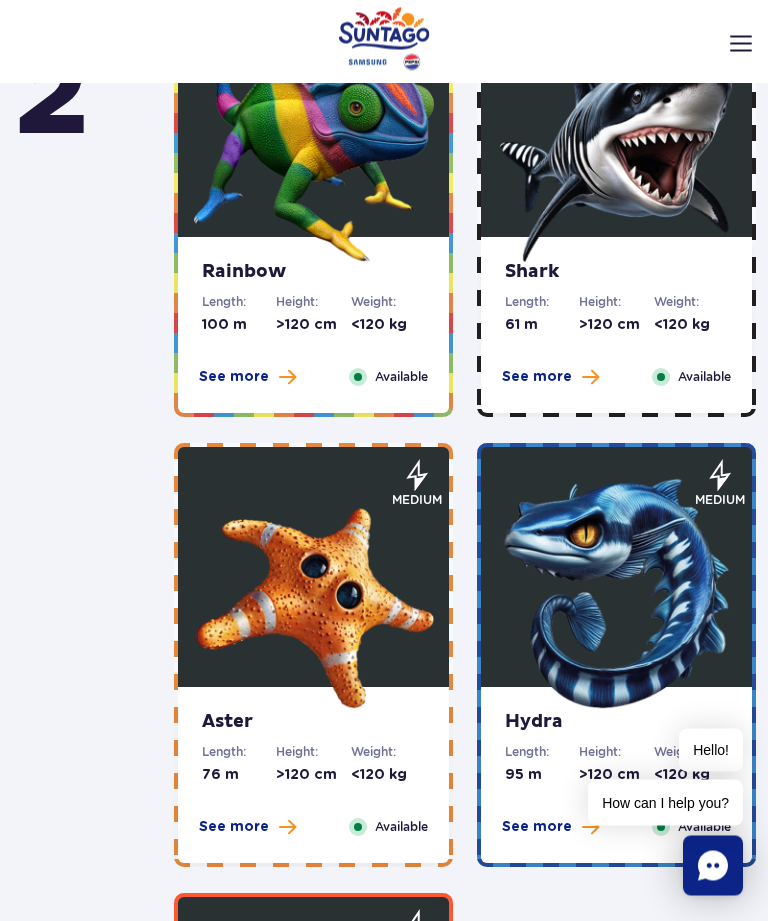 scroll, scrollTop: 3908, scrollLeft: 0, axis: vertical 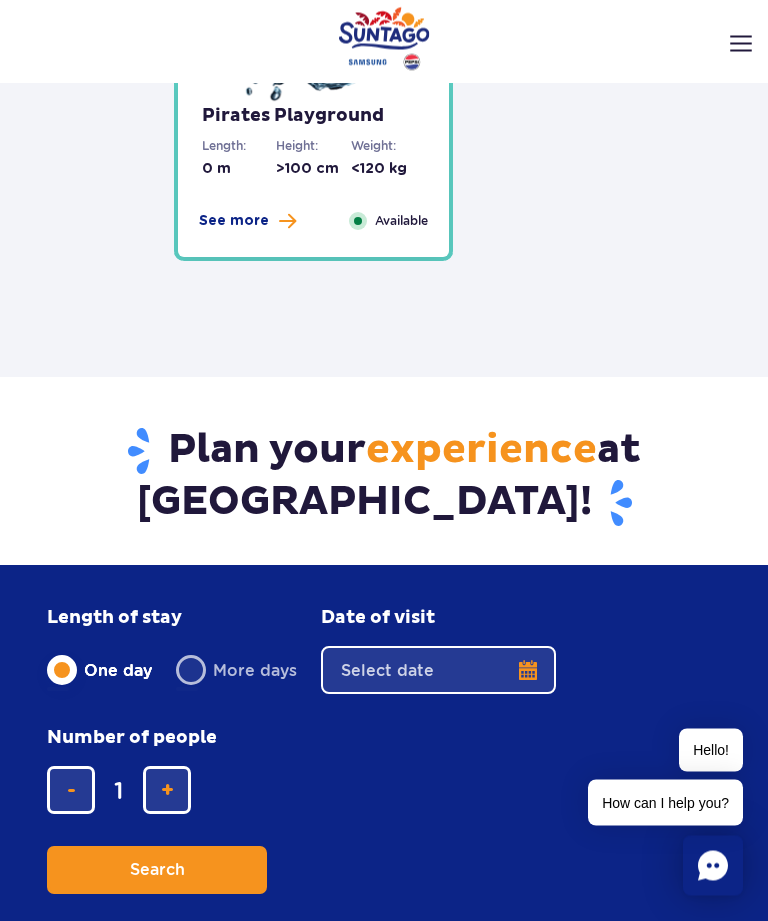 click at bounding box center [741, 44] 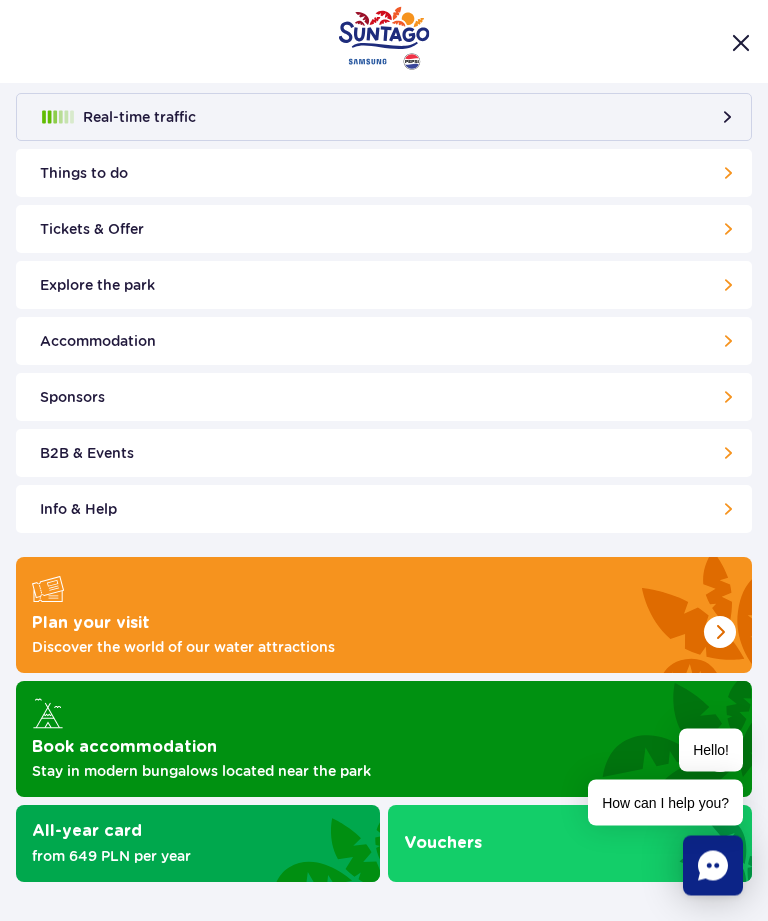 scroll, scrollTop: 6043, scrollLeft: 0, axis: vertical 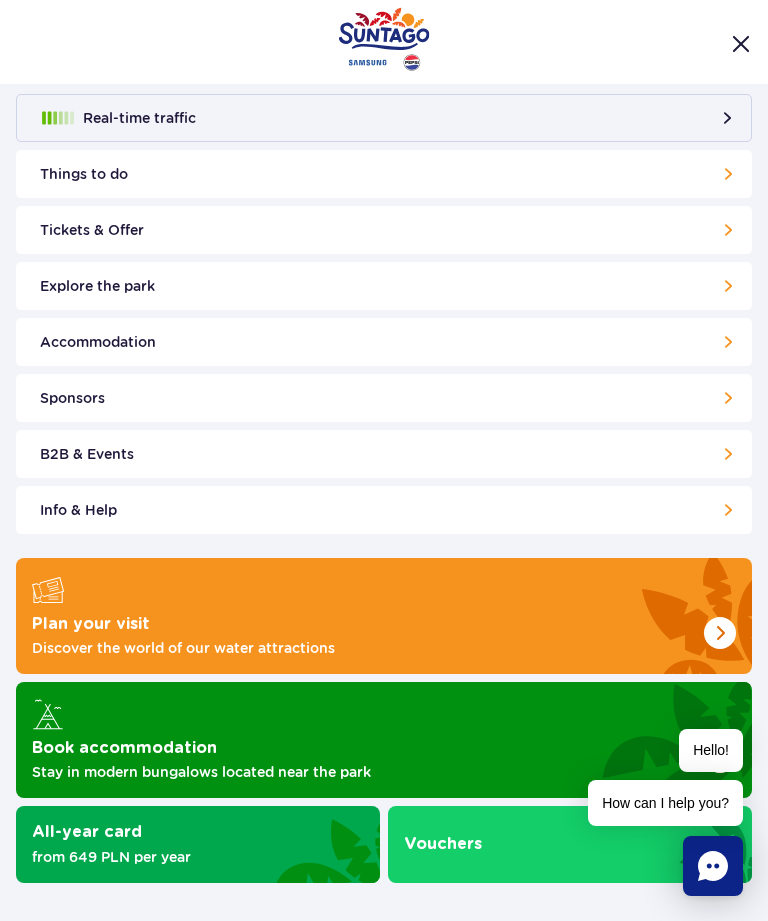 click on "Explore the park" at bounding box center [384, 286] 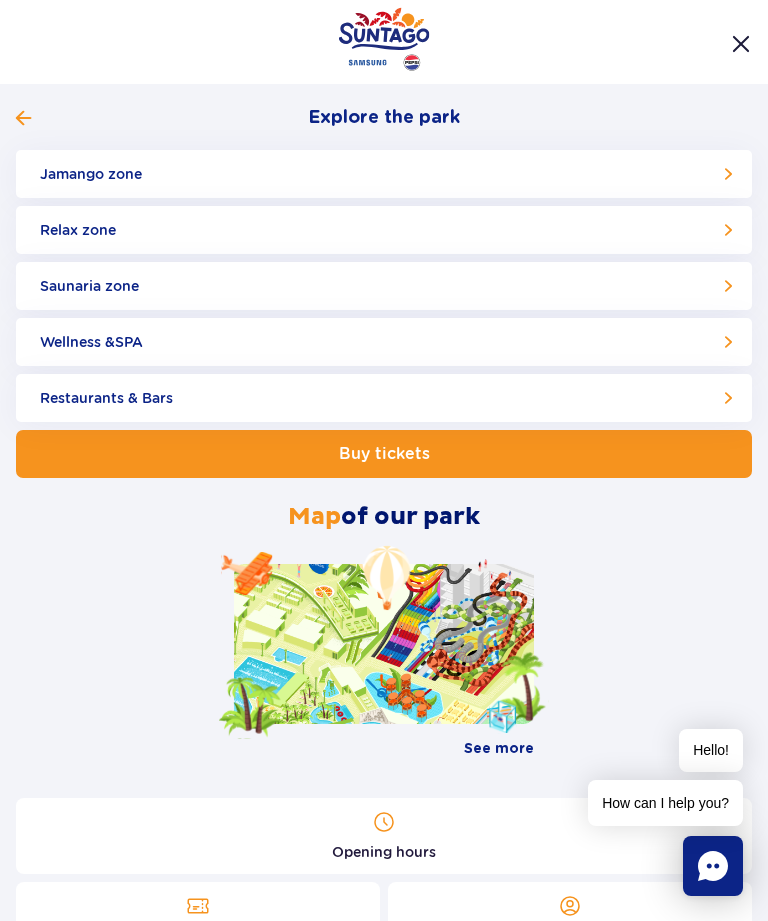 click on "Relax zone" at bounding box center [384, 230] 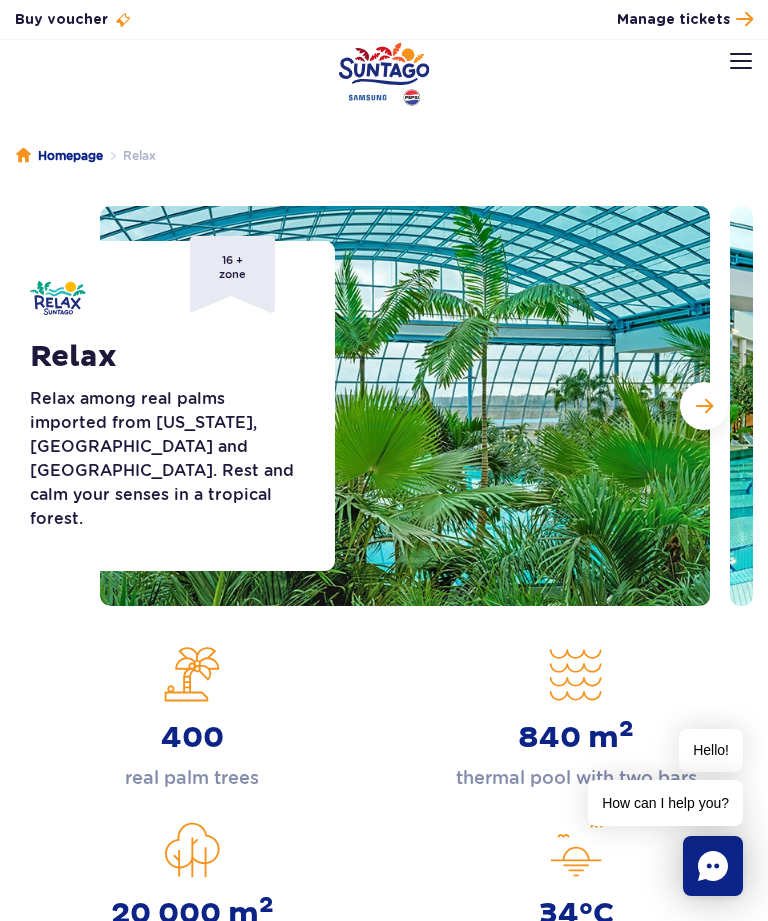 scroll, scrollTop: 0, scrollLeft: 0, axis: both 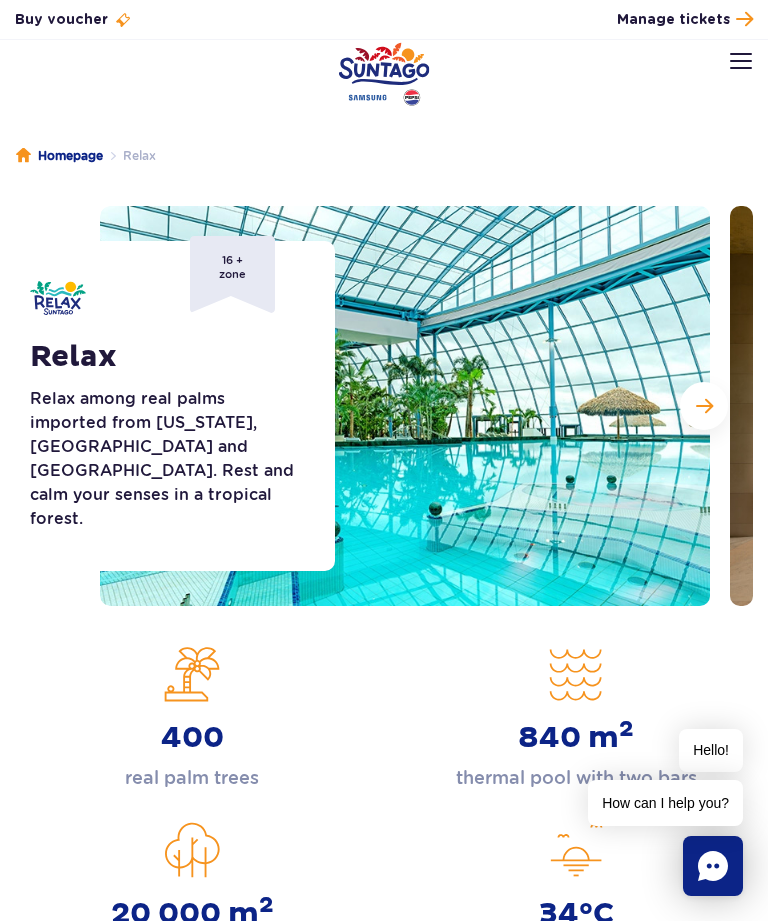 click at bounding box center (704, 406) 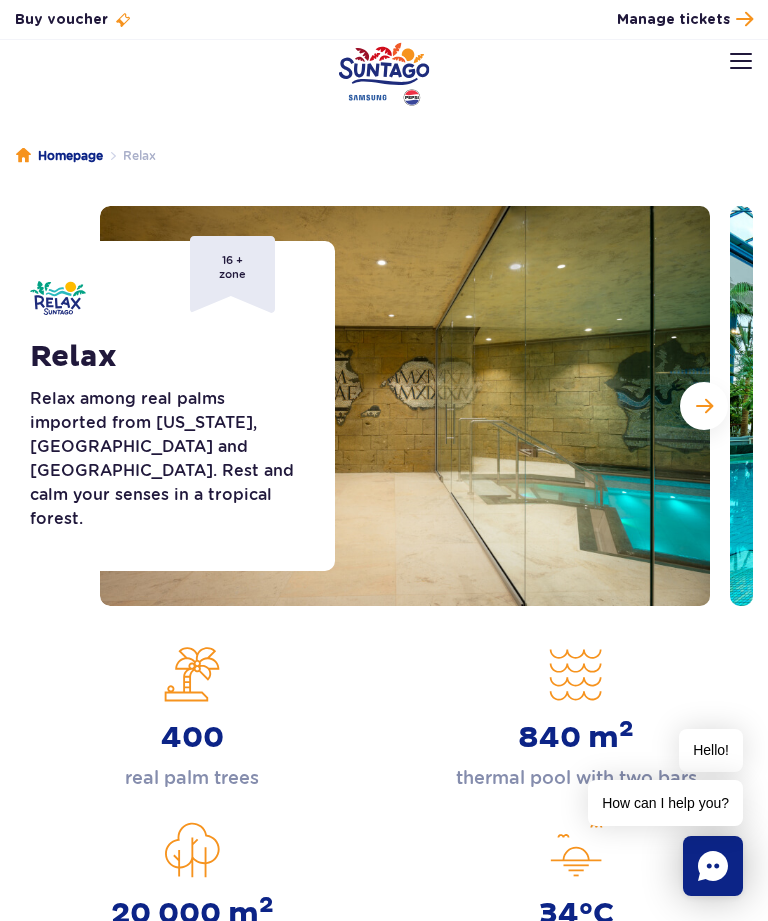 click at bounding box center [704, 406] 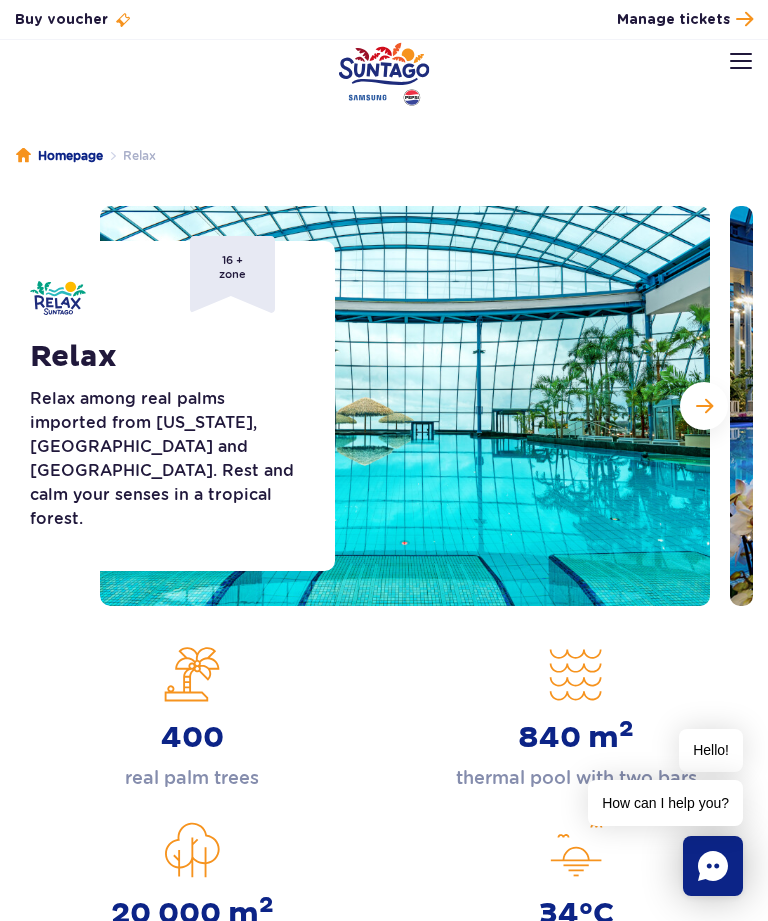 click at bounding box center (704, 406) 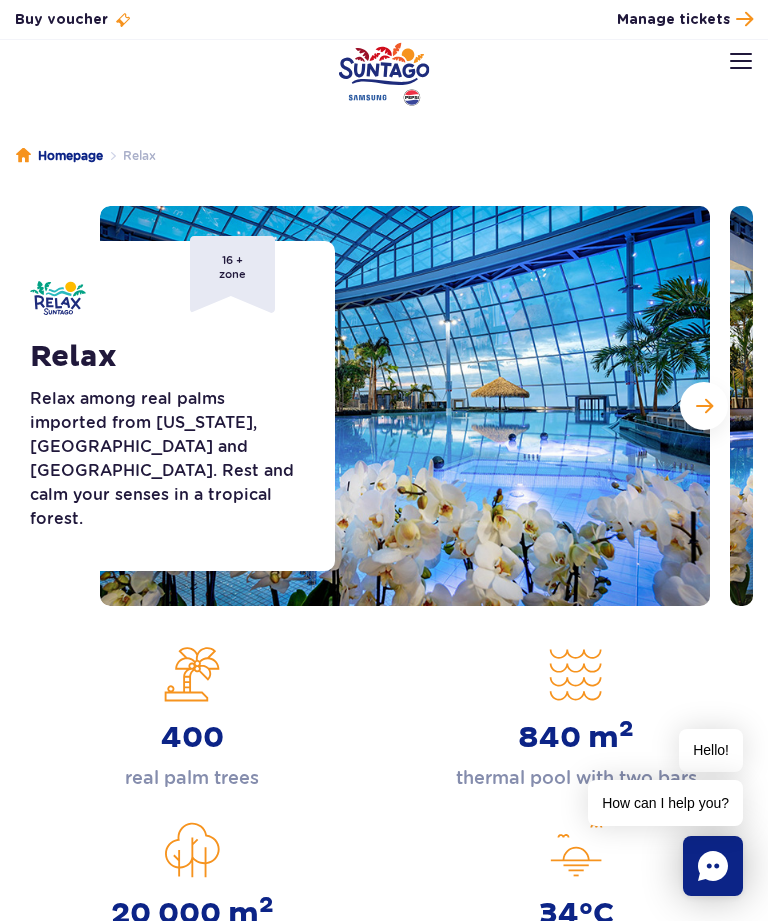 click at bounding box center [704, 406] 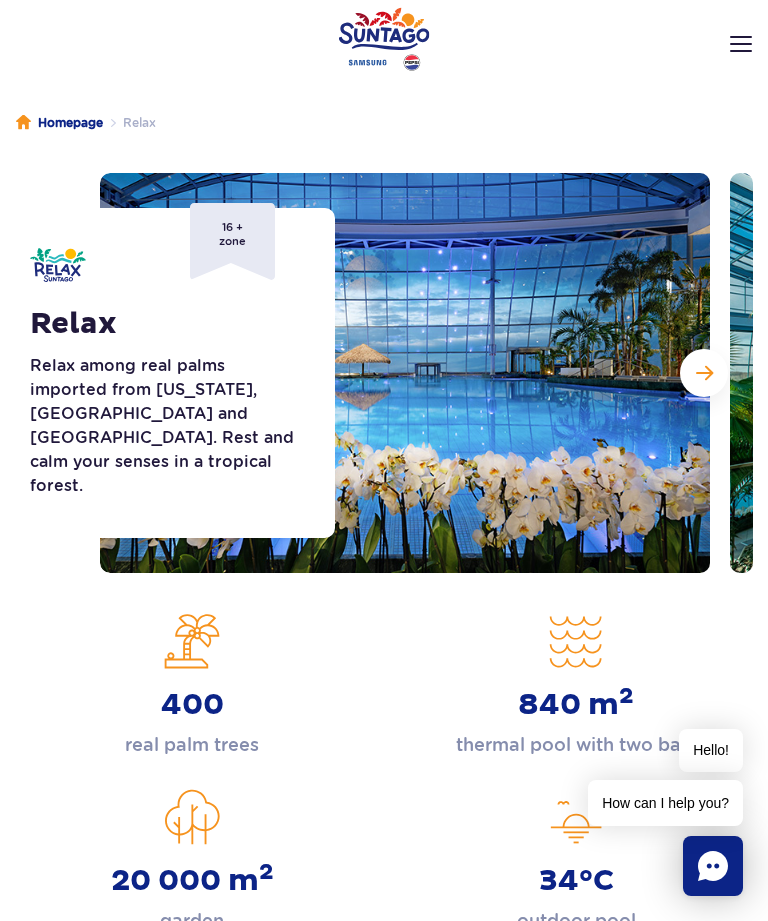 scroll, scrollTop: 0, scrollLeft: 0, axis: both 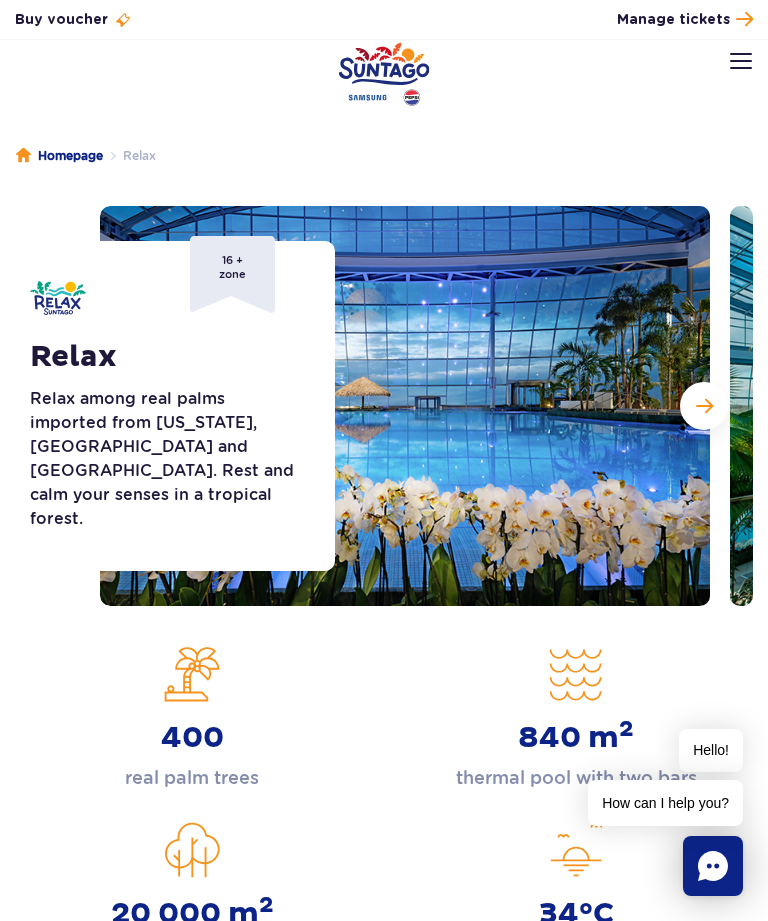 click at bounding box center (741, 61) 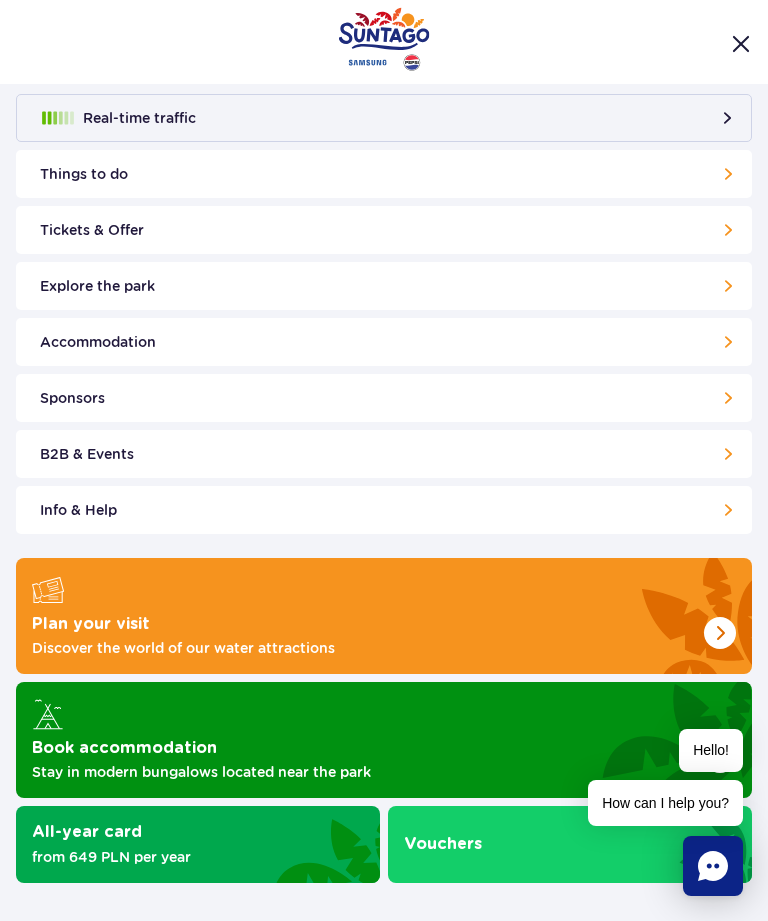 click on "Explore the park" at bounding box center (384, 286) 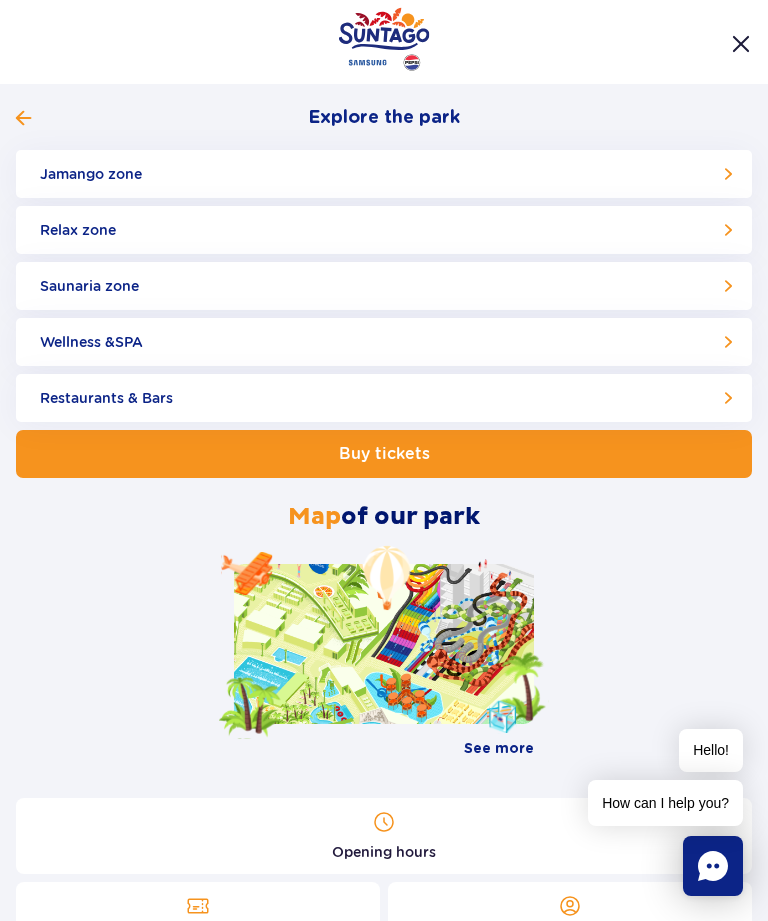 click on "Jamango zone" at bounding box center [384, 174] 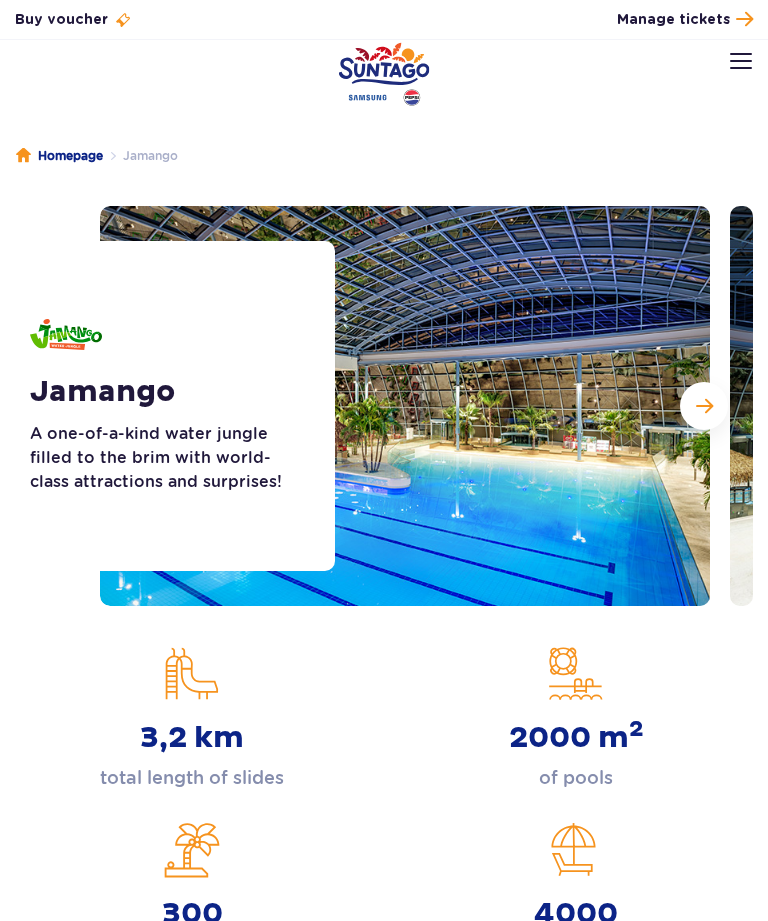 scroll, scrollTop: 0, scrollLeft: 0, axis: both 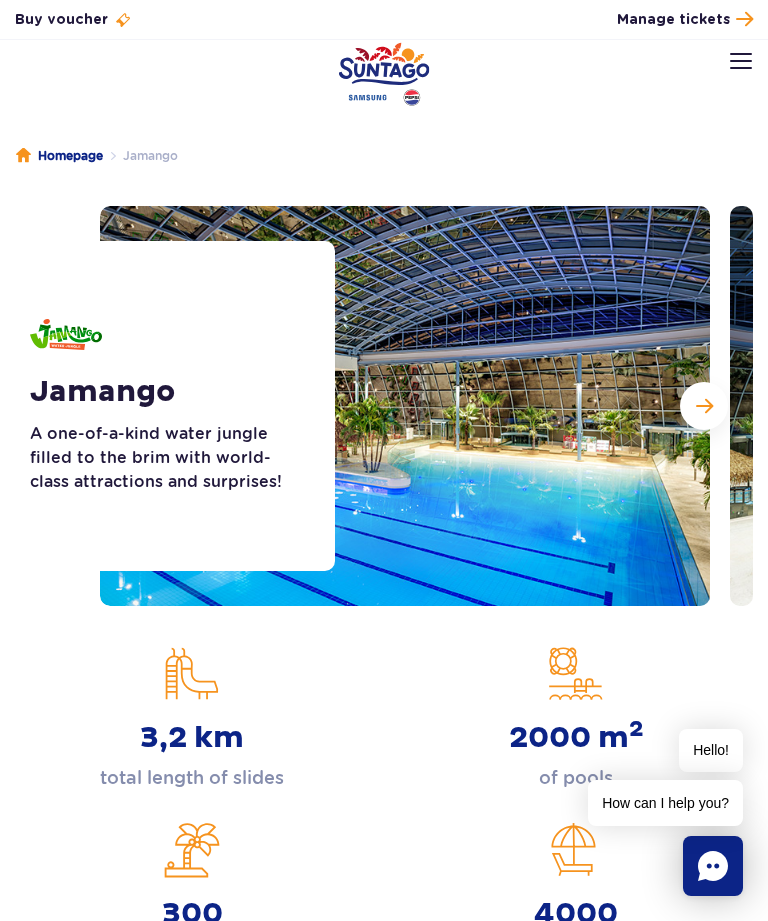 click at bounding box center [704, 406] 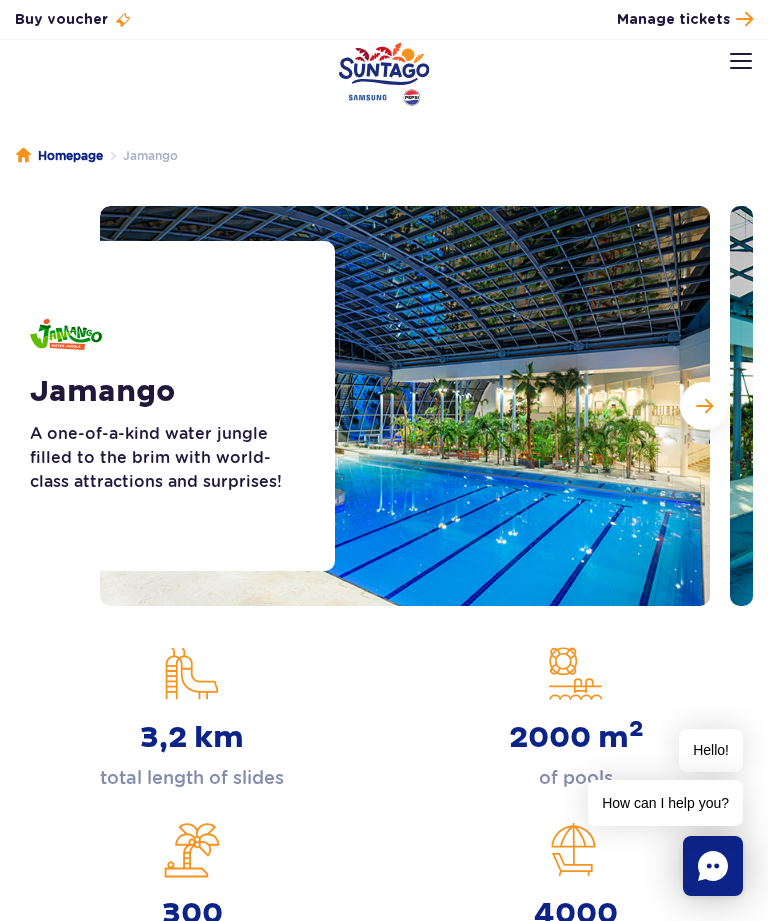 click at bounding box center [704, 406] 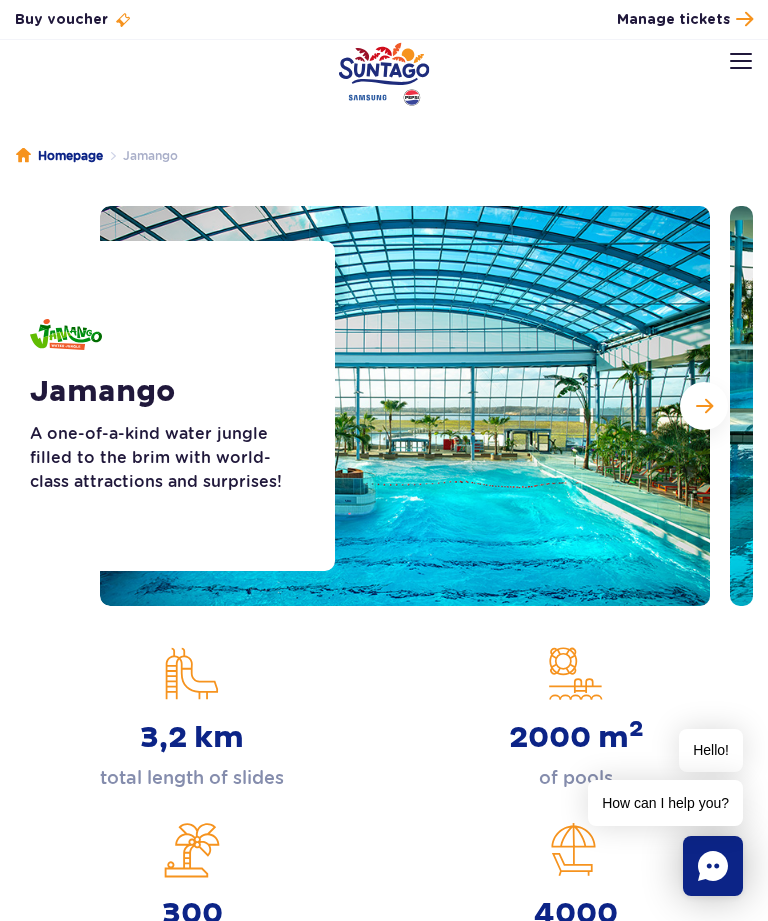 click at bounding box center [704, 406] 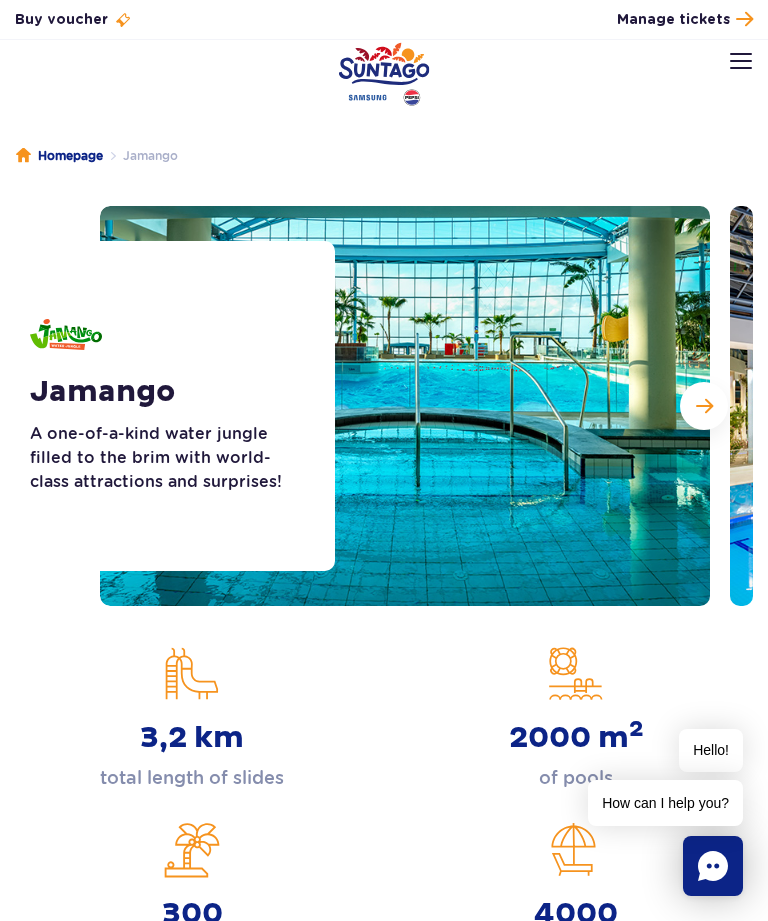 click at bounding box center (704, 406) 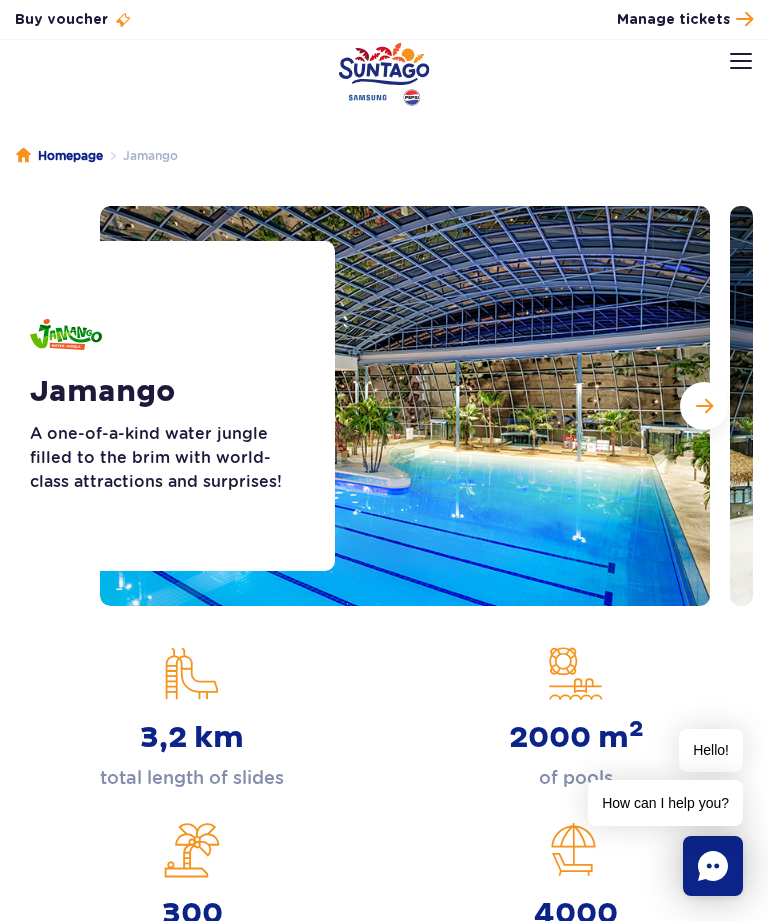 click at bounding box center (704, 406) 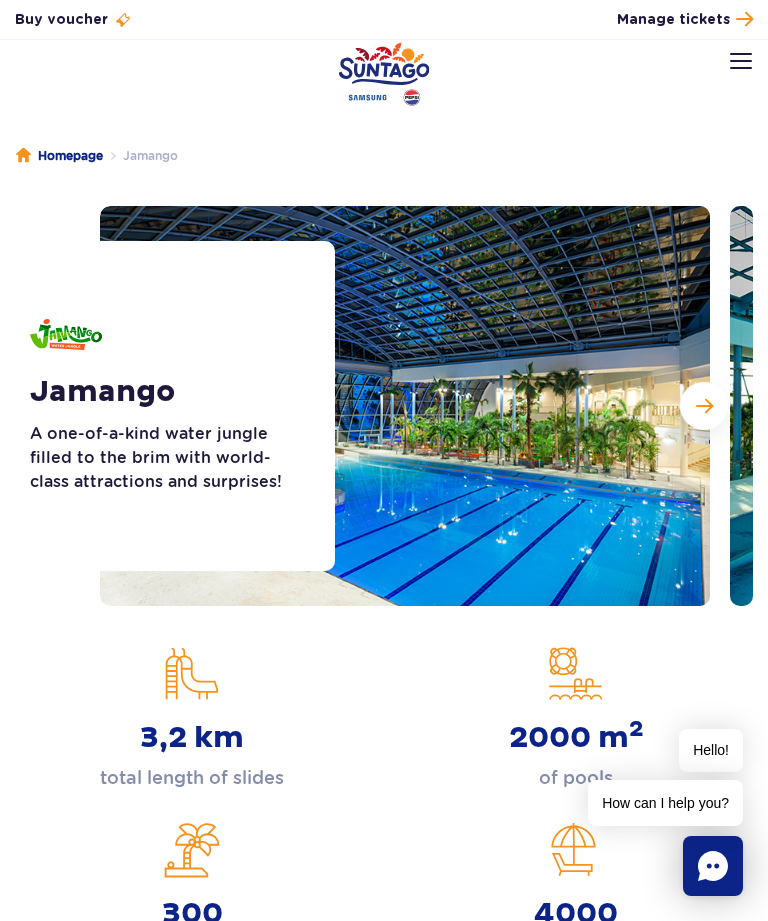 click at bounding box center [704, 406] 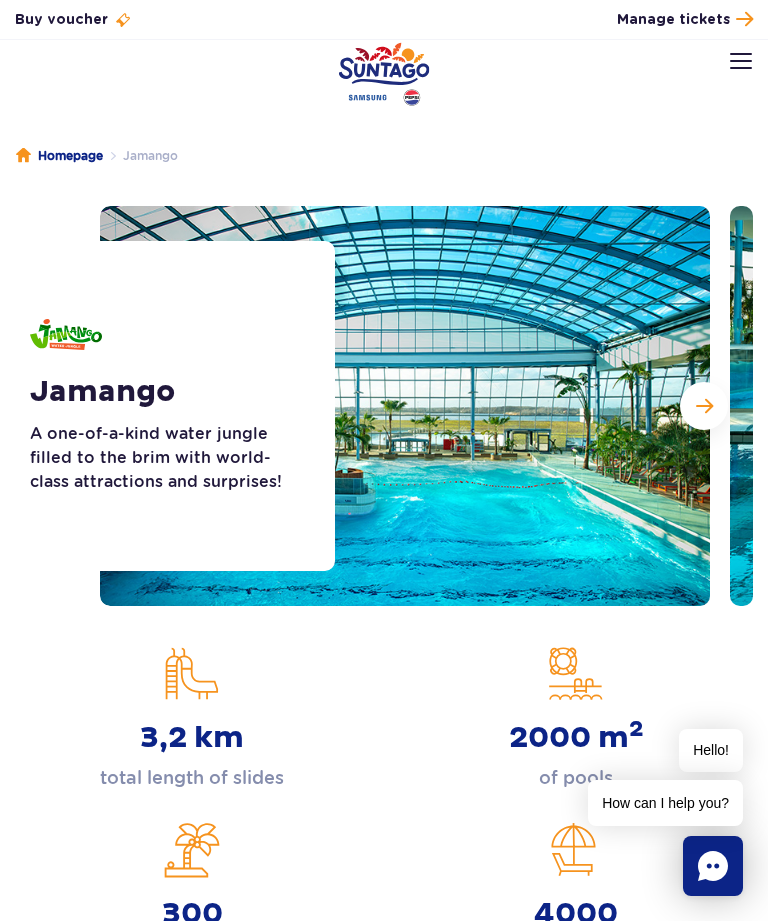 click at bounding box center (704, 406) 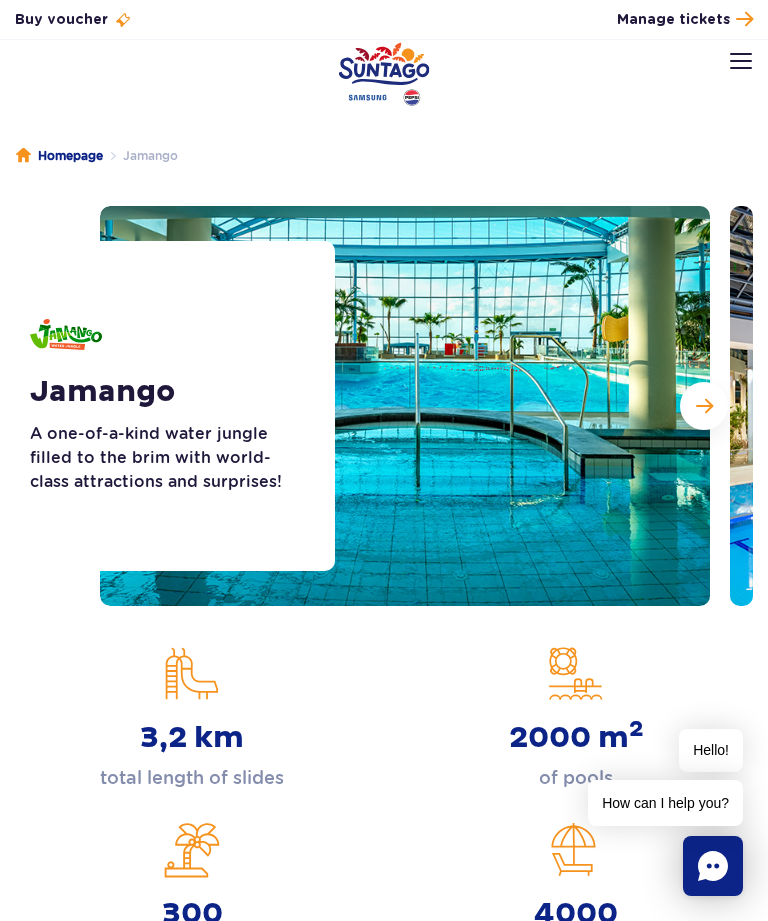 click at bounding box center (704, 406) 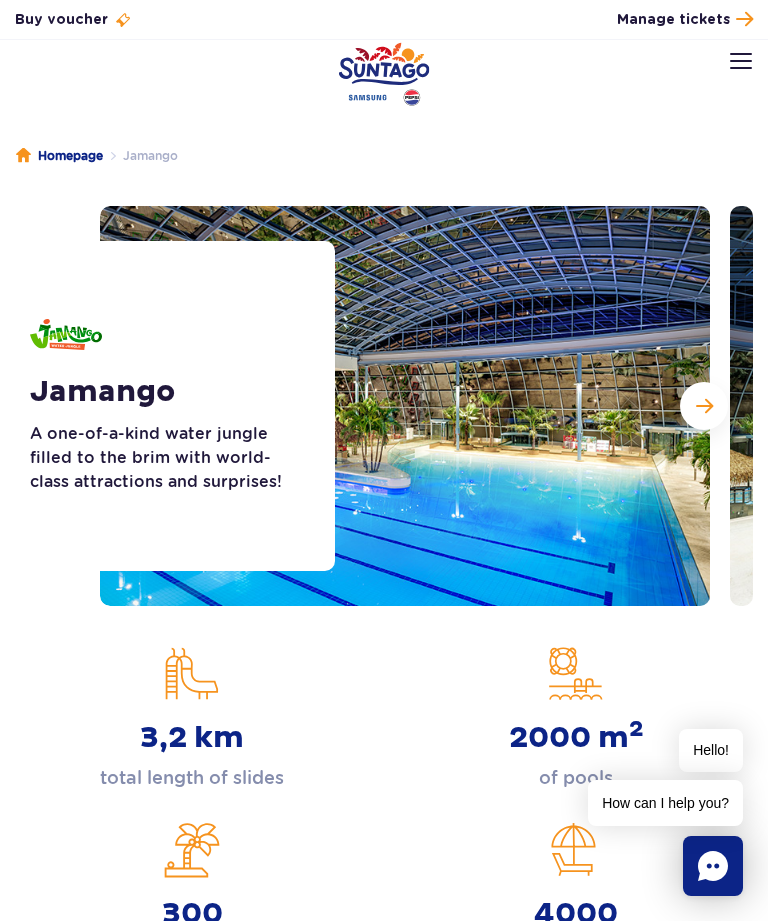 click at bounding box center (704, 406) 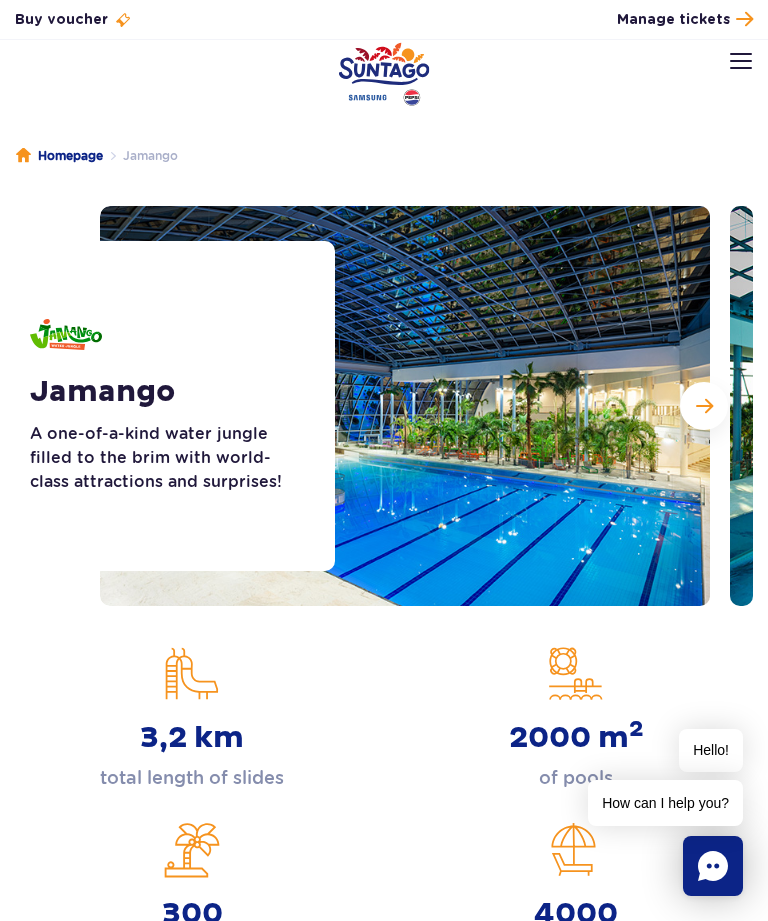 click at bounding box center [704, 406] 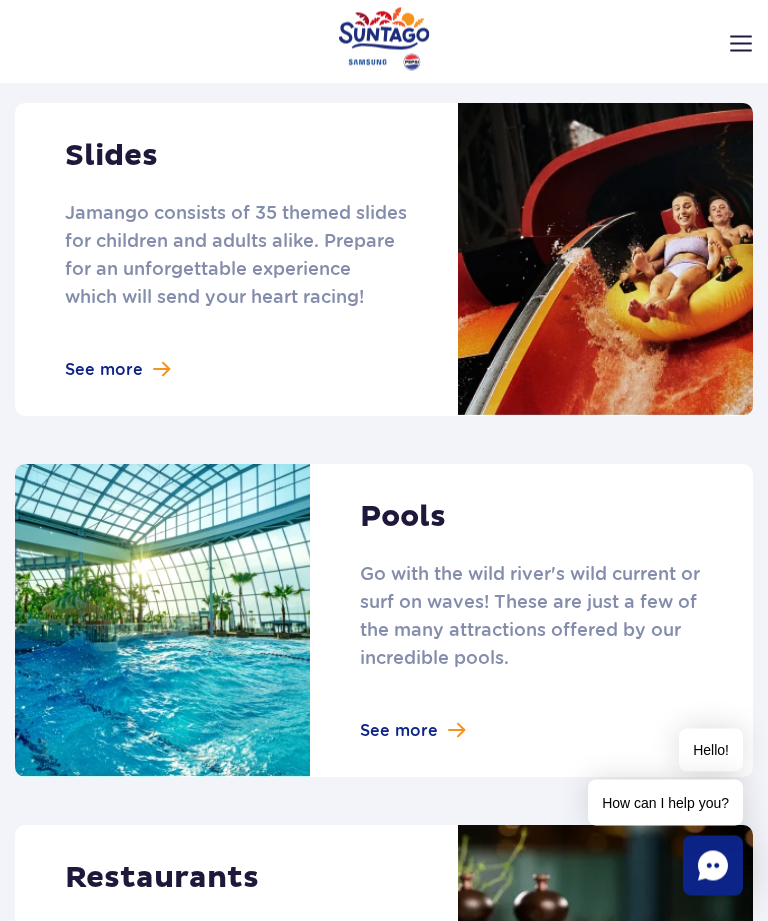 scroll, scrollTop: 1643, scrollLeft: 0, axis: vertical 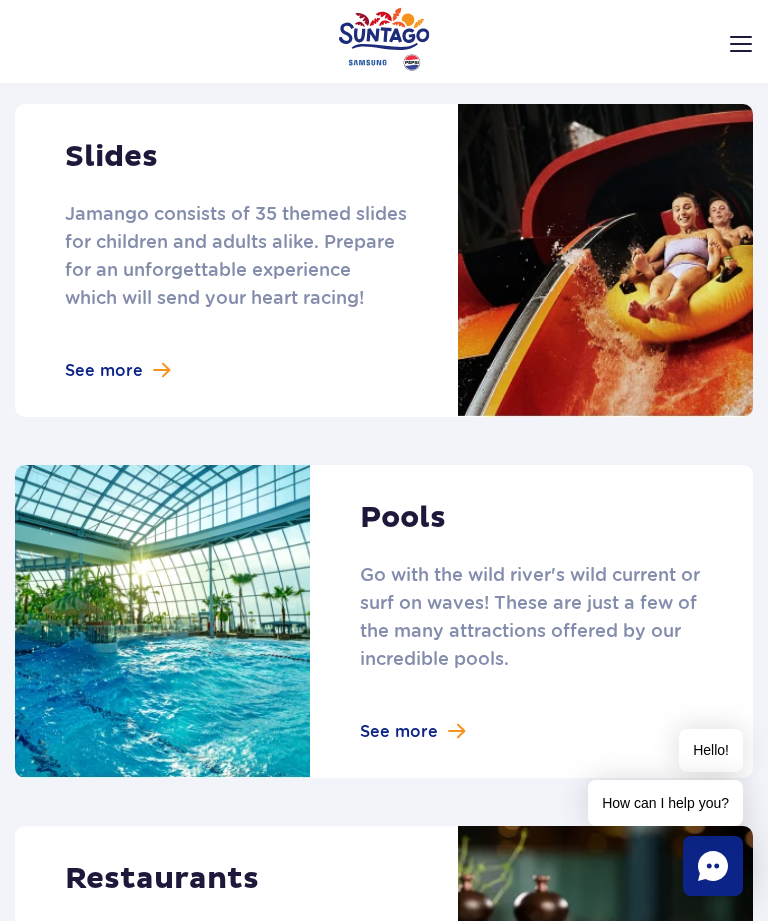 click at bounding box center [384, 260] 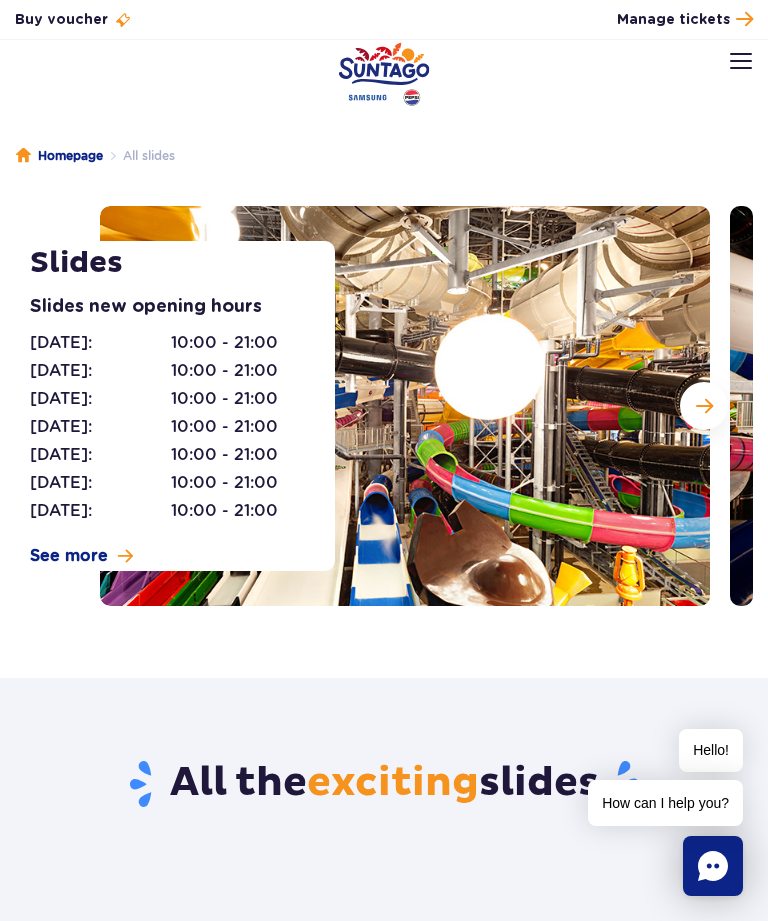 scroll, scrollTop: 0, scrollLeft: 0, axis: both 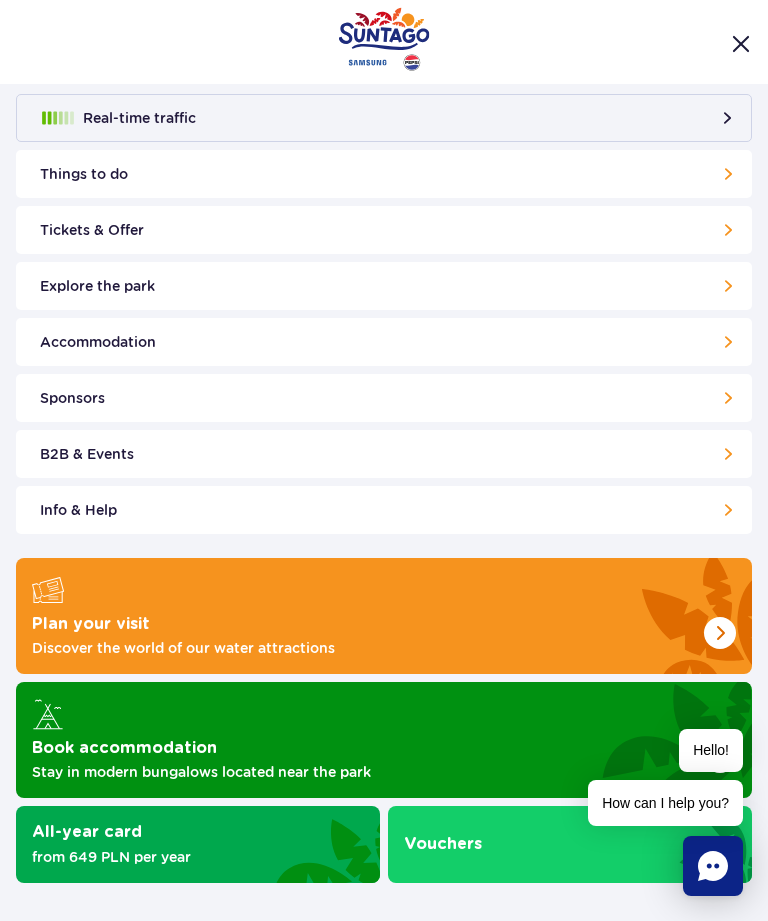 click on "Real-time traffic
Things to do
Slides
Aster
Rainbow
Narval
See more
Pools
Thermal Pool
Mamba Adventure River
Pool with bar
Saunas" at bounding box center (384, 503) 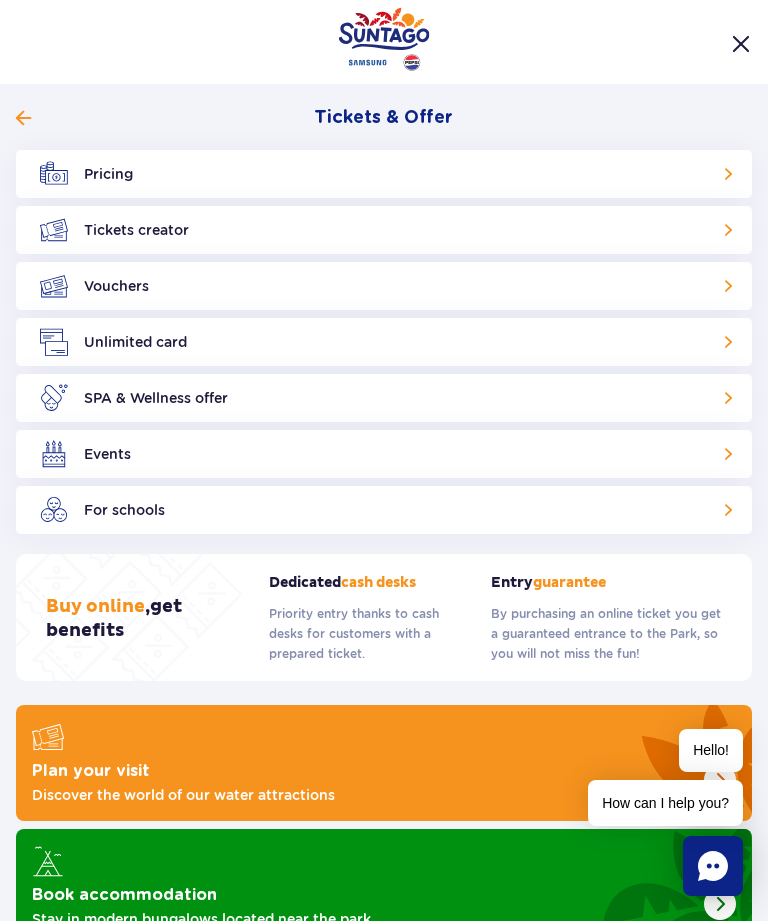 click on "Pricing" at bounding box center [384, 174] 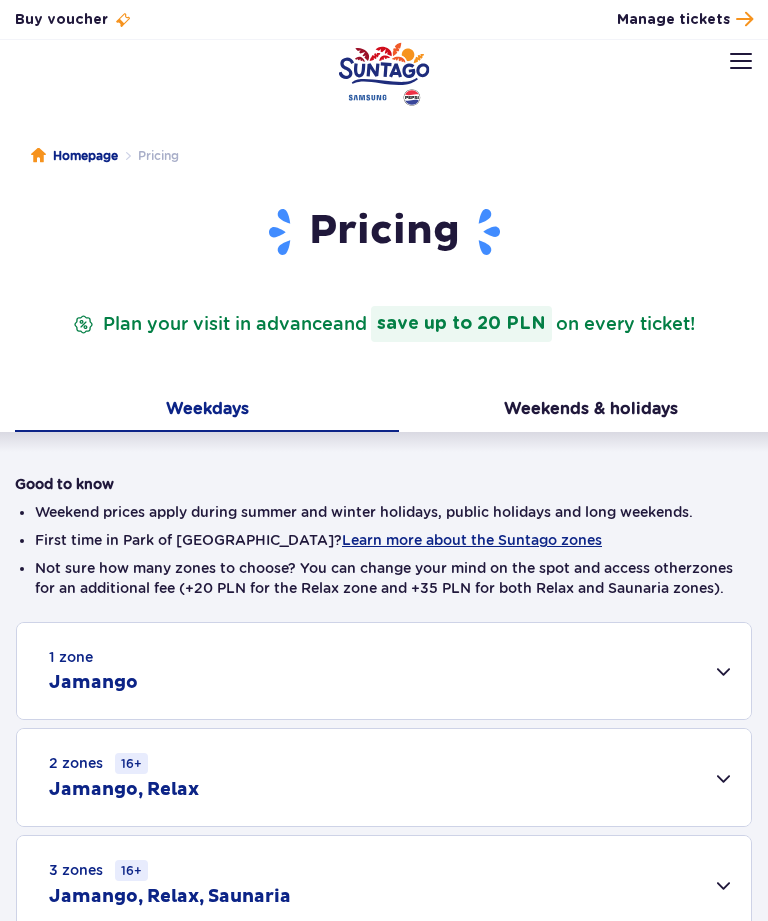 scroll, scrollTop: 0, scrollLeft: 0, axis: both 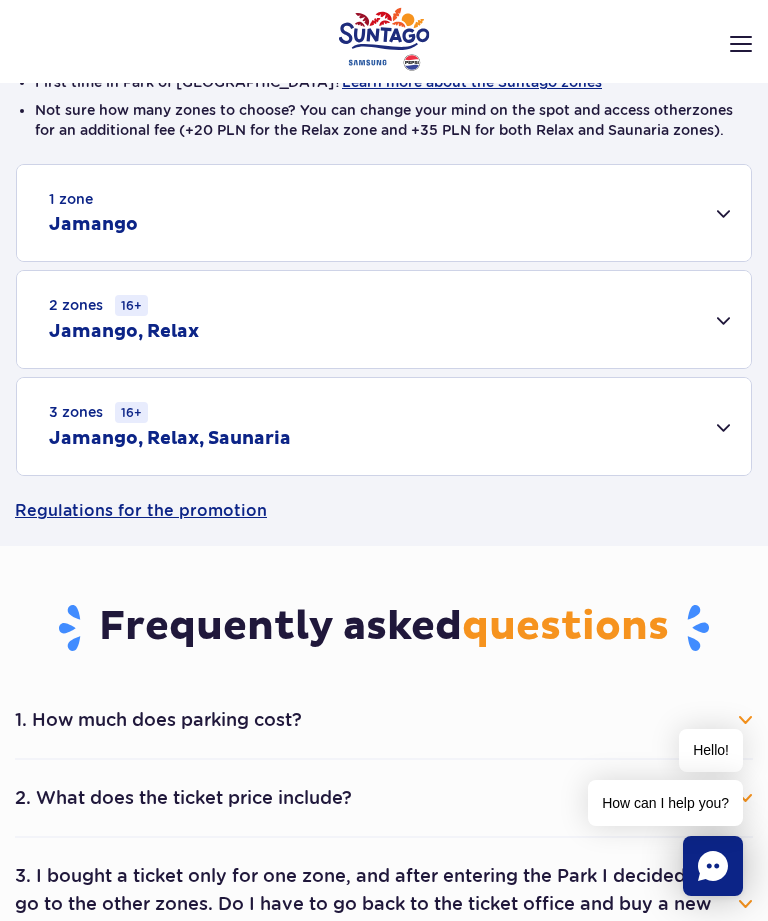 click on "3 zones  16+
Jamango, Relax, Saunaria" at bounding box center (384, 426) 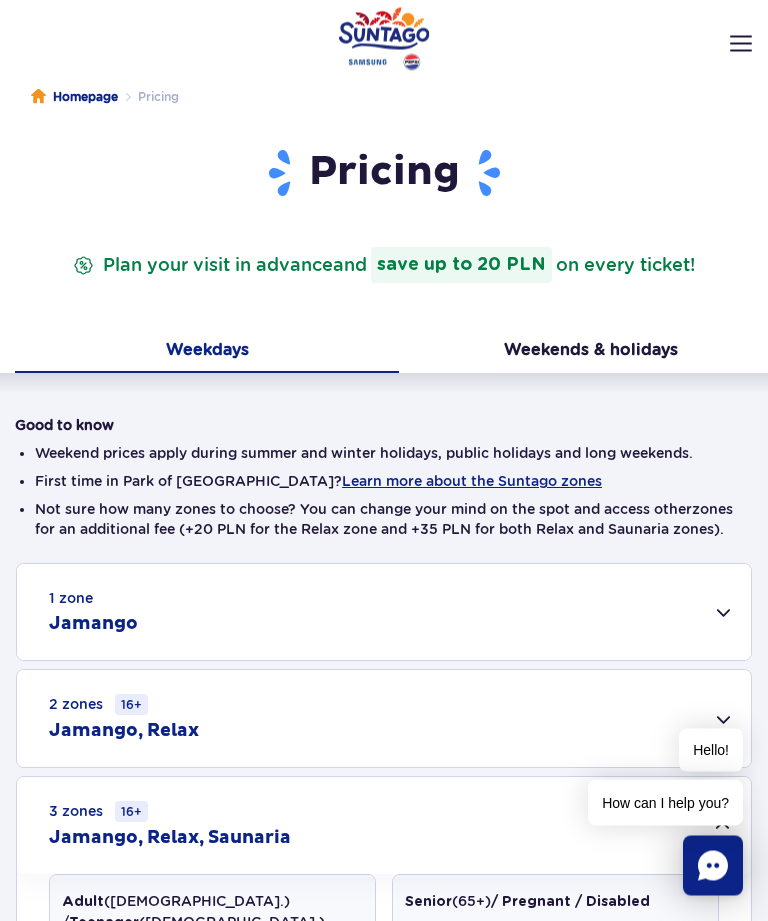 scroll, scrollTop: 0, scrollLeft: 0, axis: both 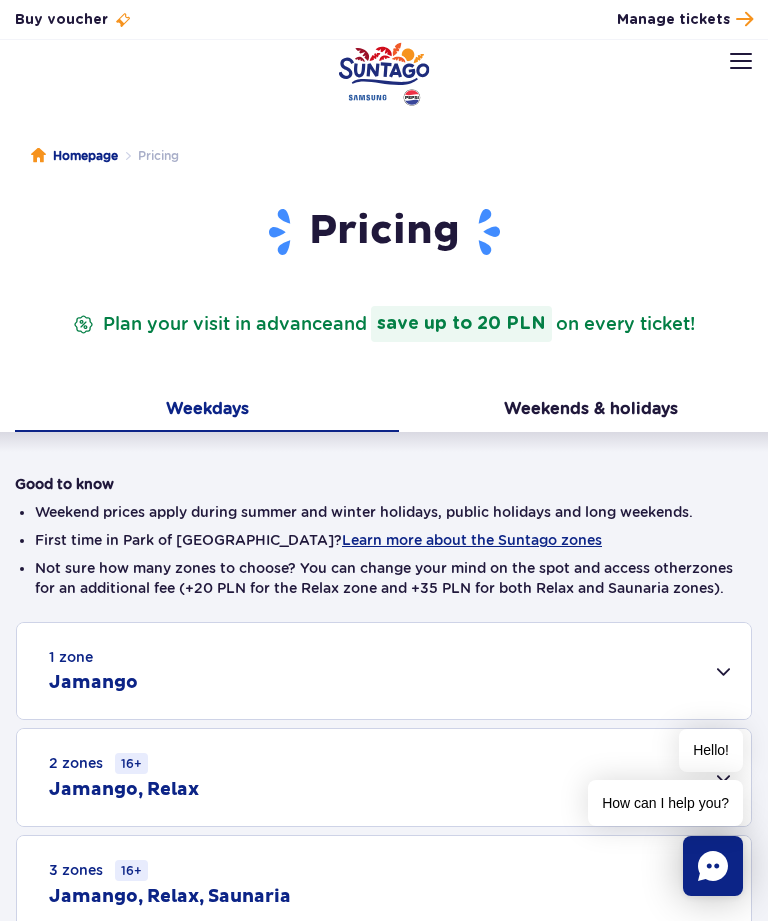 click on "Weekends & holidays" at bounding box center (591, 411) 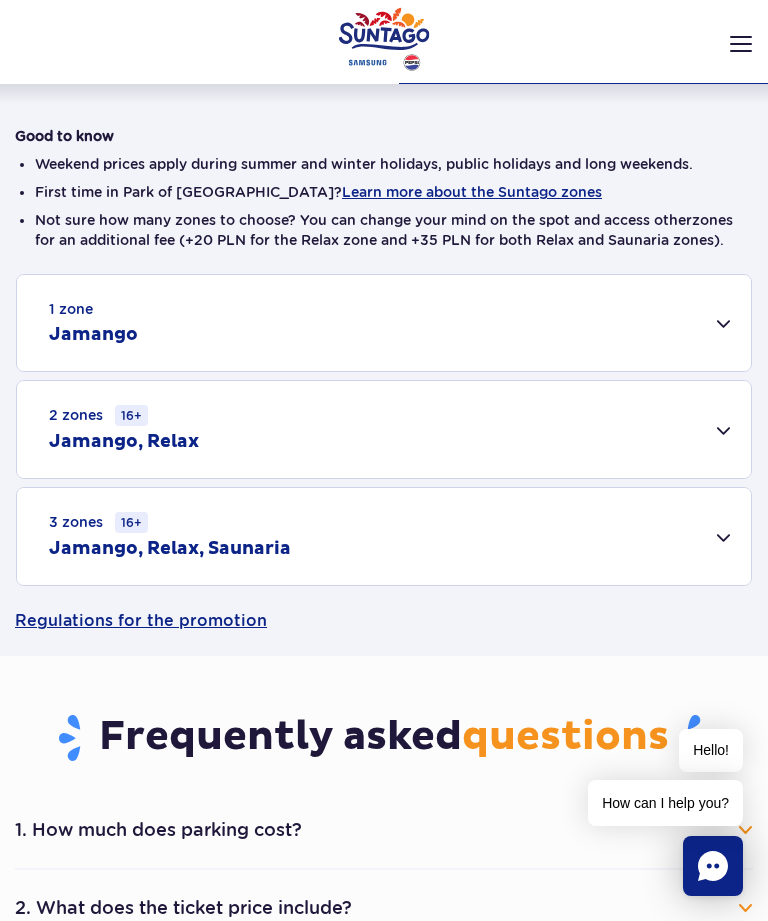 scroll, scrollTop: 367, scrollLeft: 0, axis: vertical 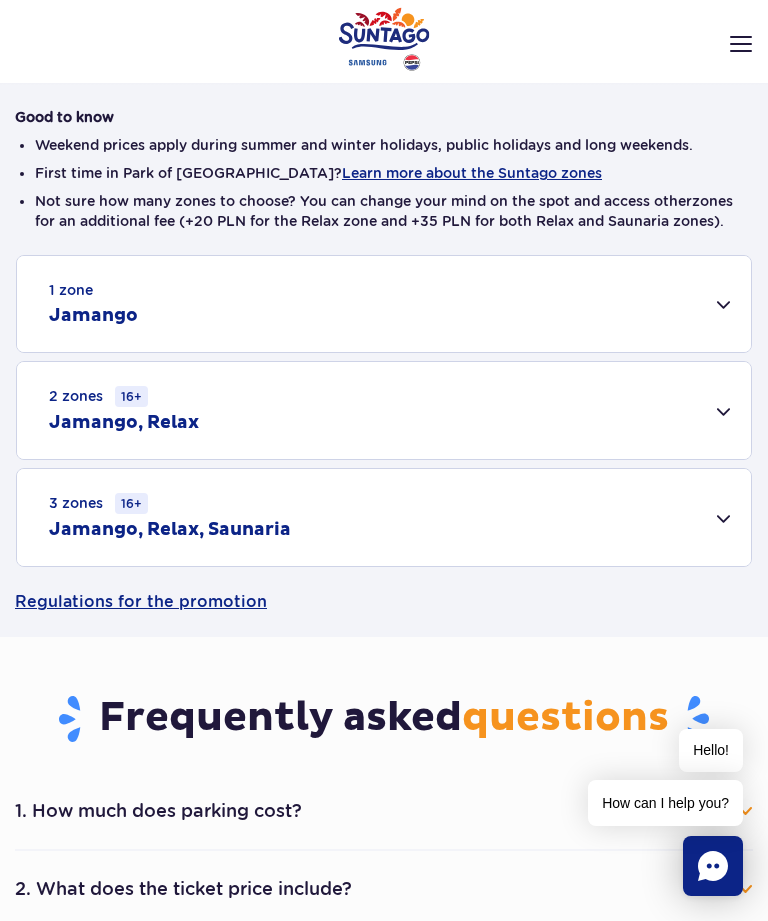 click on "3 zones  16+
Jamango, Relax, Saunaria" at bounding box center (384, 517) 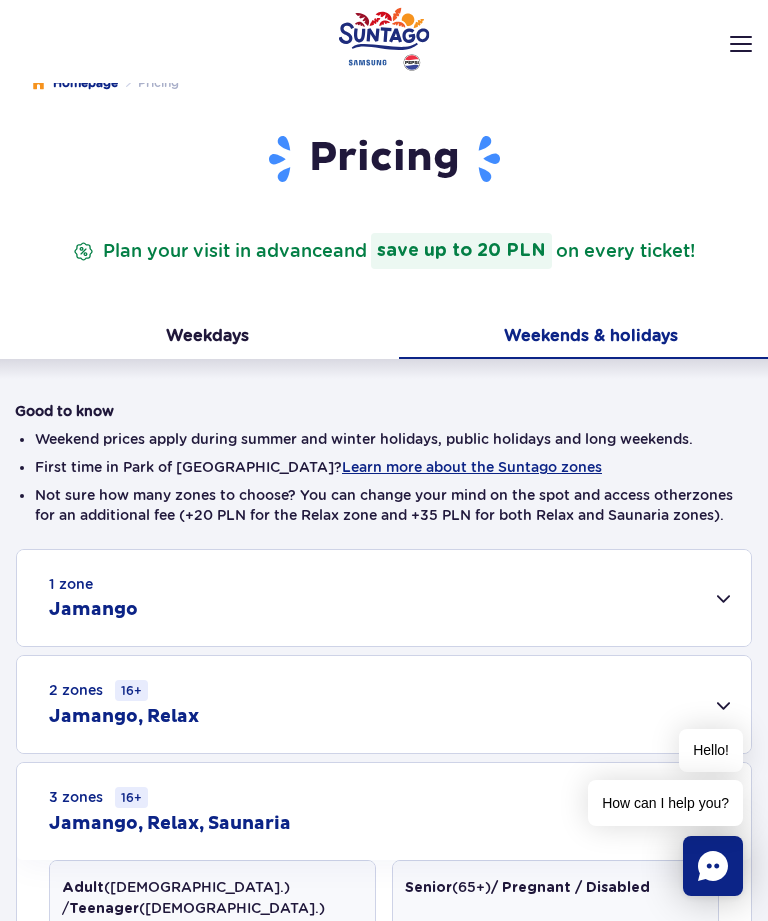 scroll, scrollTop: 0, scrollLeft: 0, axis: both 